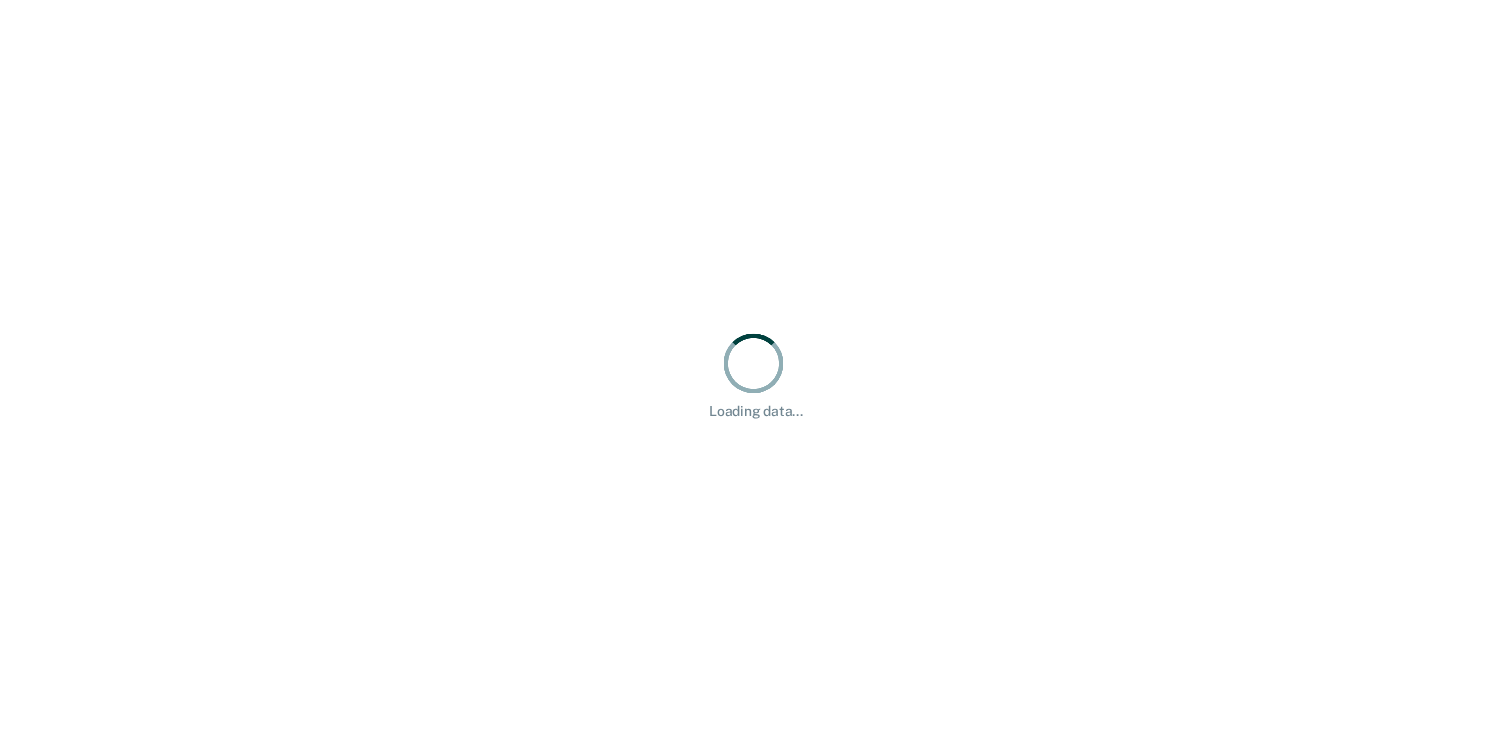 scroll, scrollTop: 0, scrollLeft: 0, axis: both 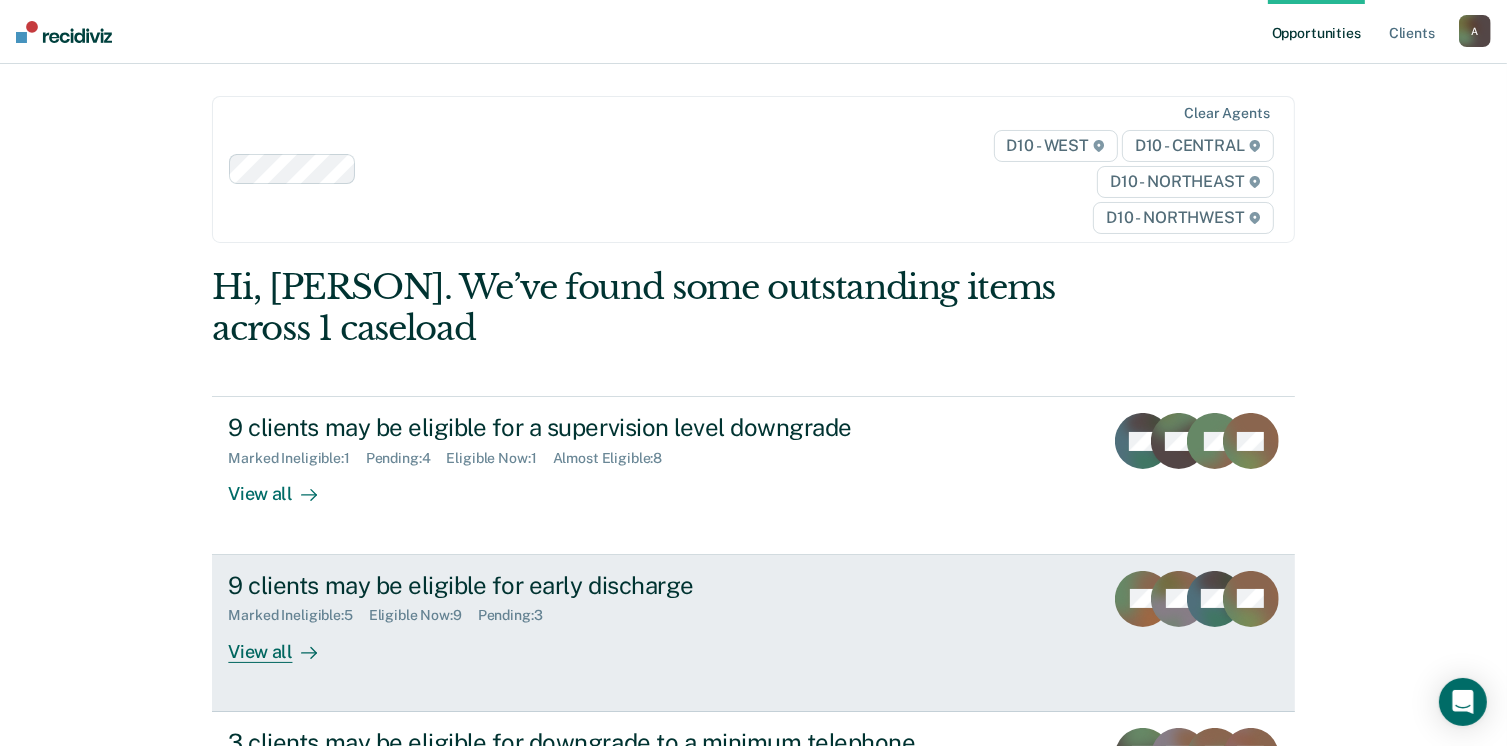 click on "View all" at bounding box center (284, 643) 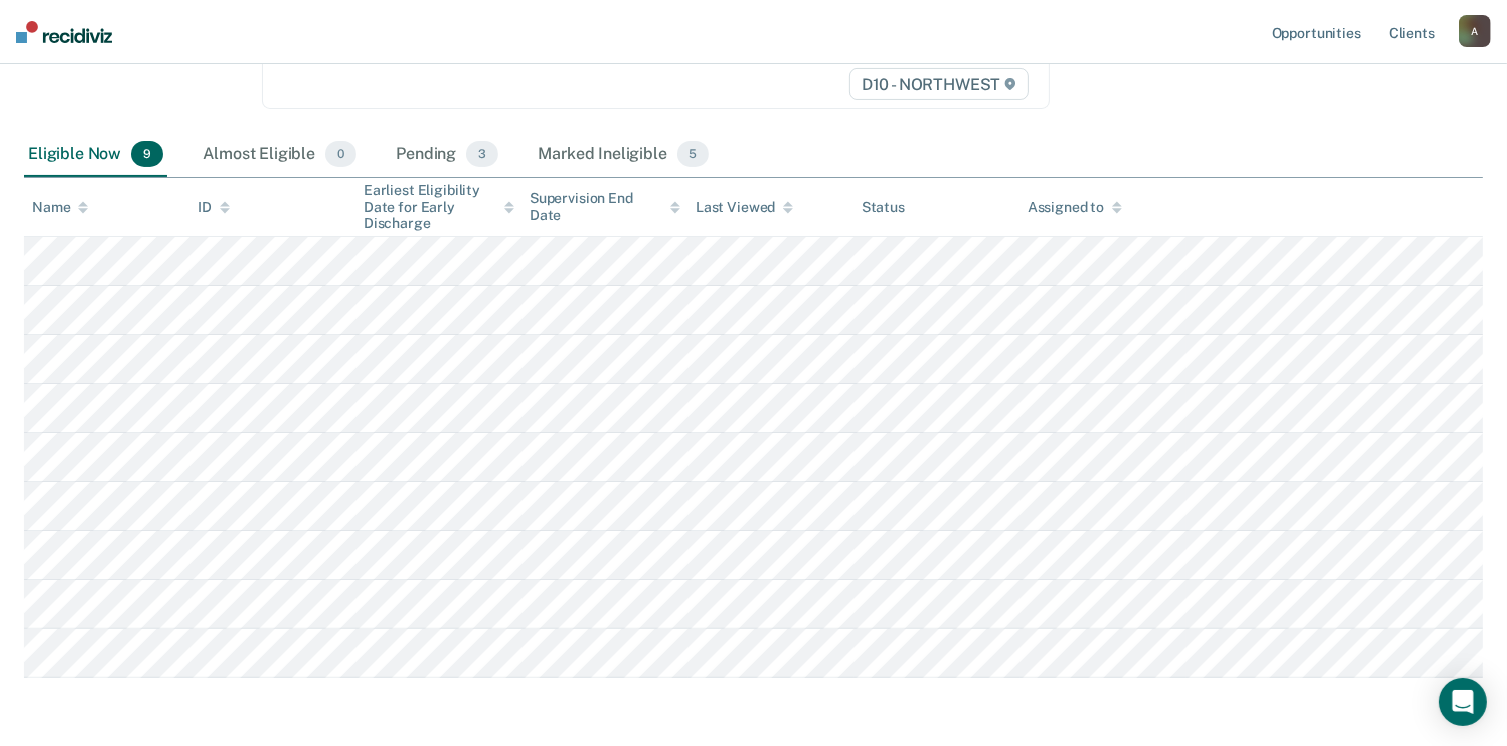 scroll, scrollTop: 377, scrollLeft: 0, axis: vertical 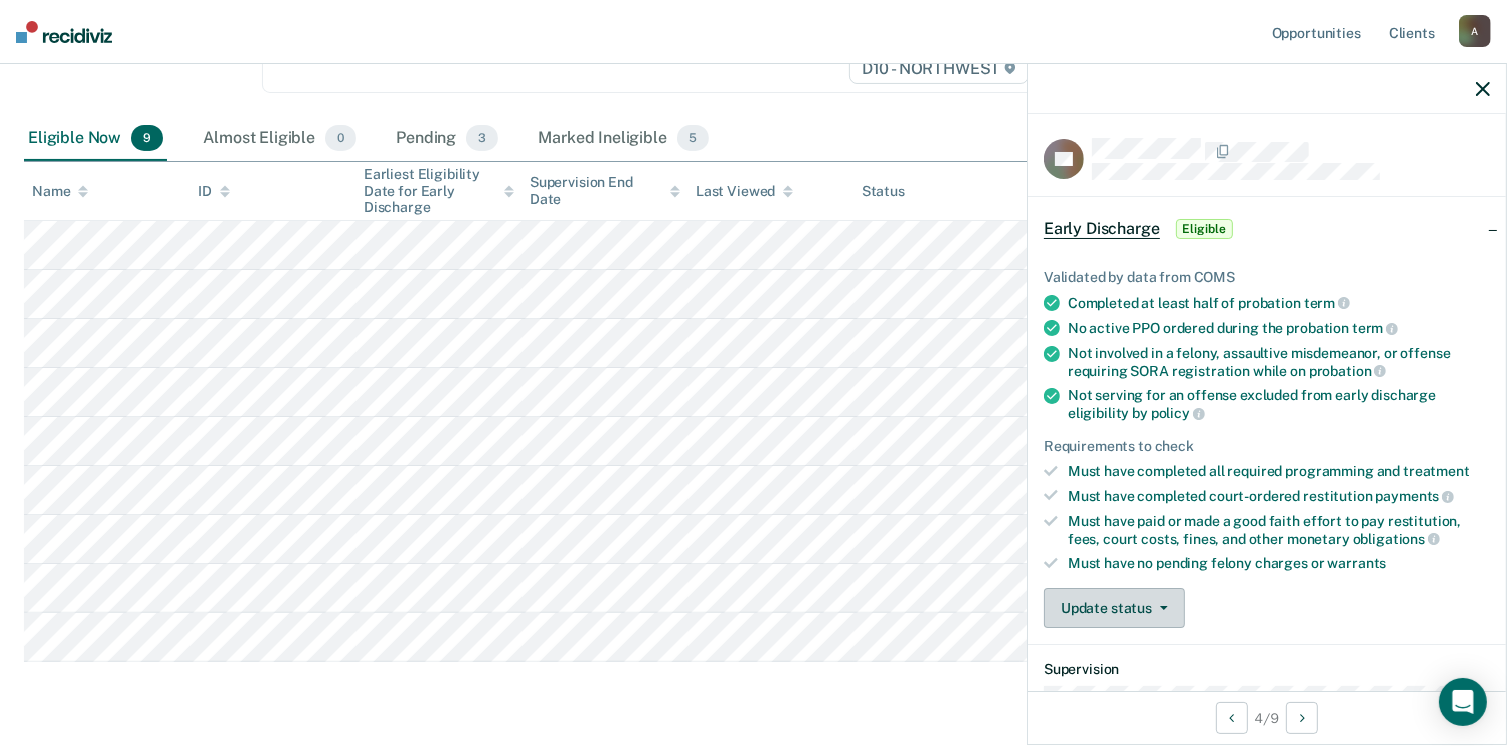 click on "Update status" at bounding box center (1114, 608) 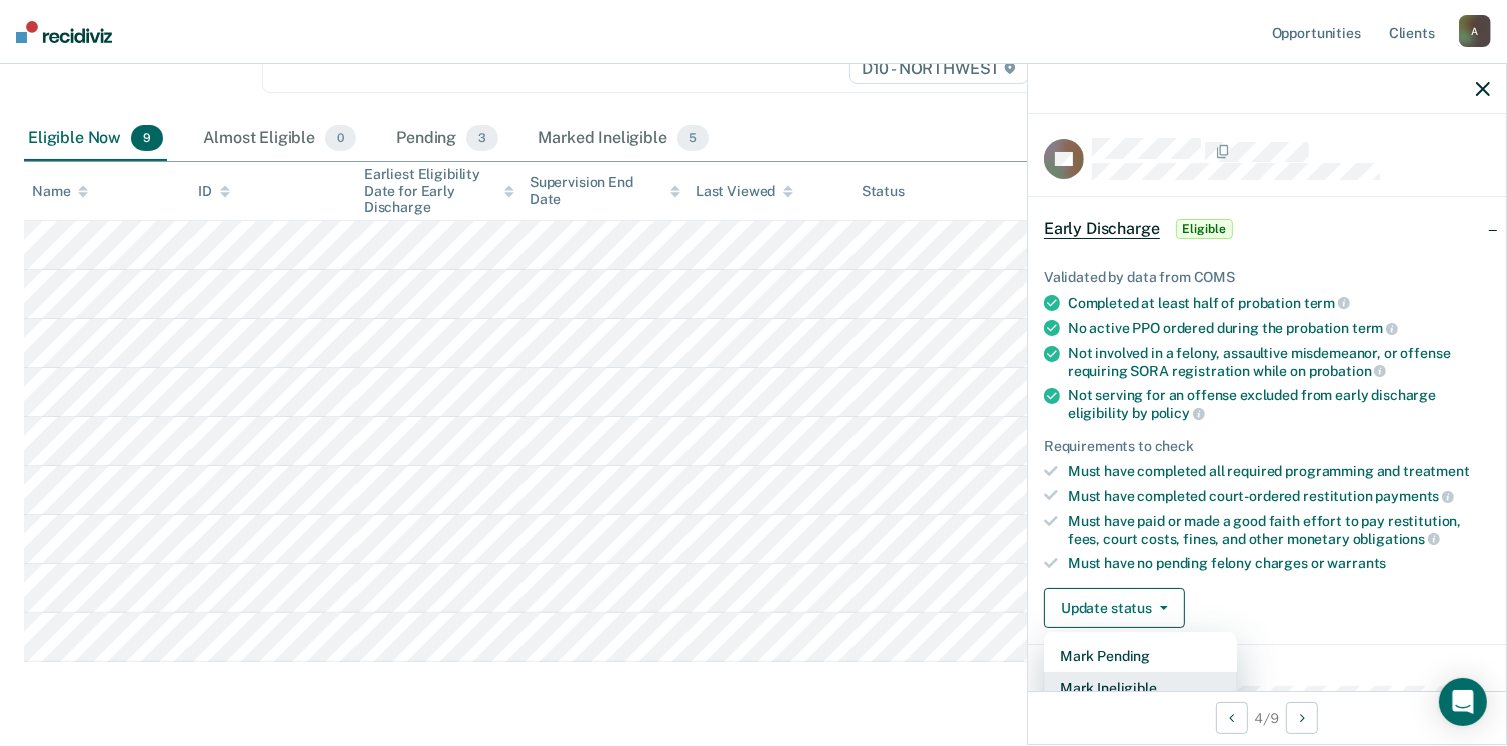scroll, scrollTop: 5, scrollLeft: 0, axis: vertical 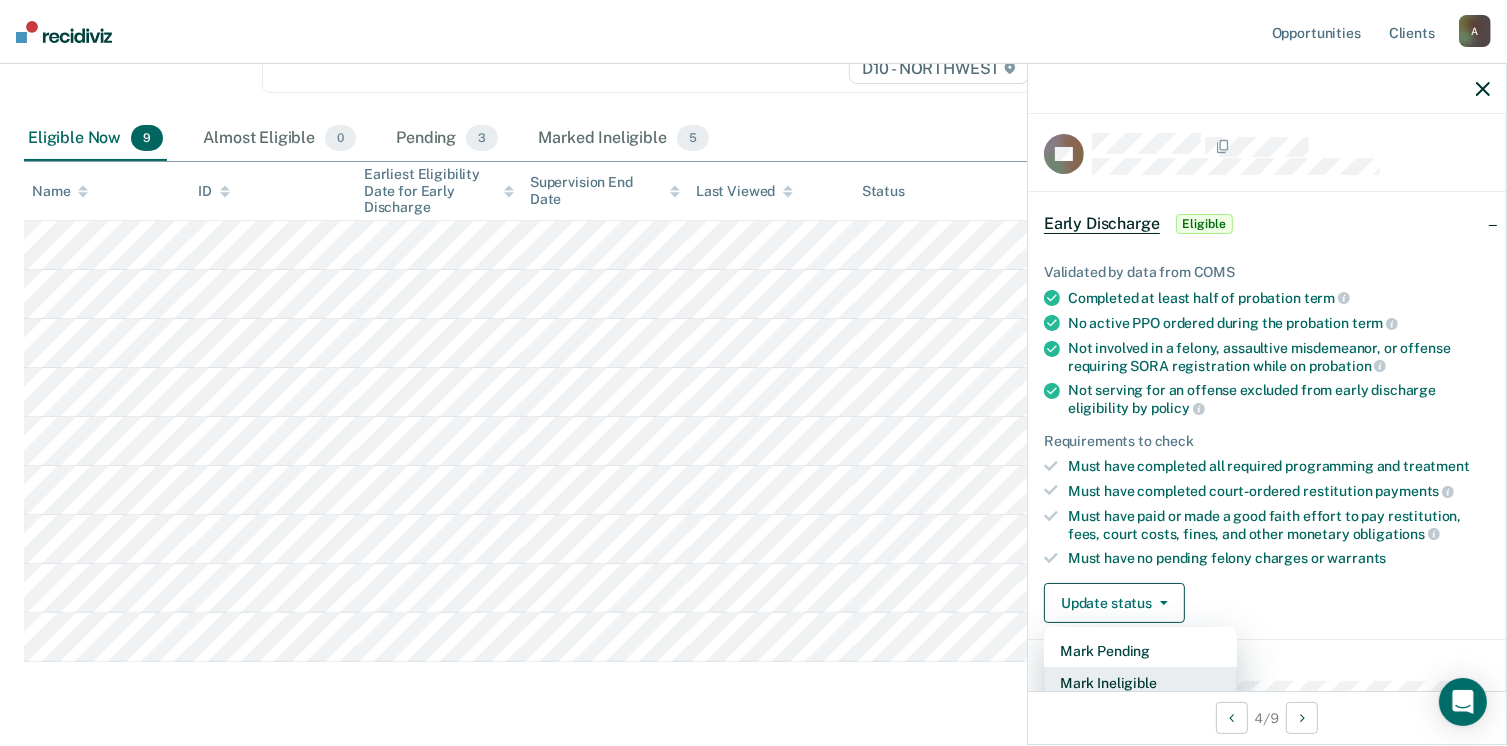 click on "Mark Ineligible" at bounding box center (1140, 683) 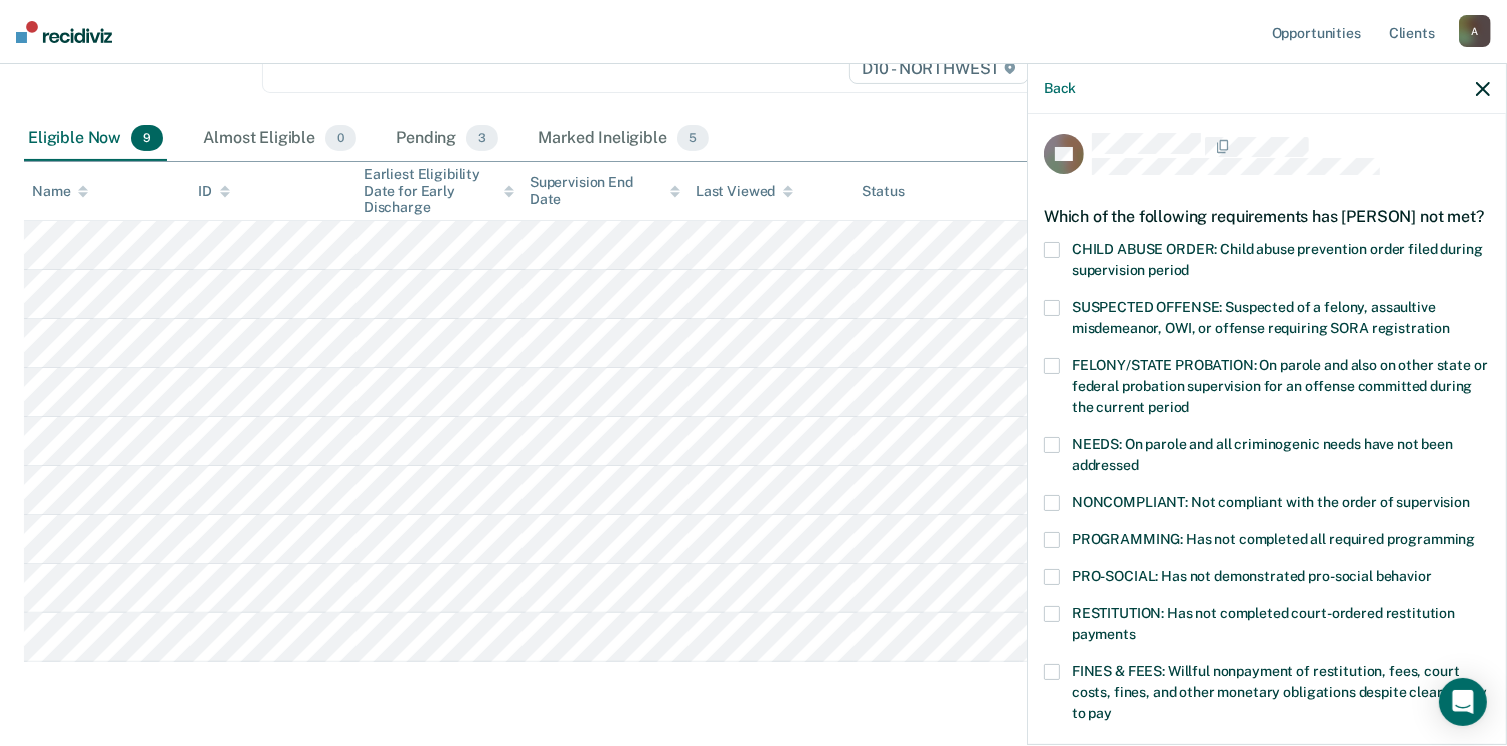 click at bounding box center [1052, 540] 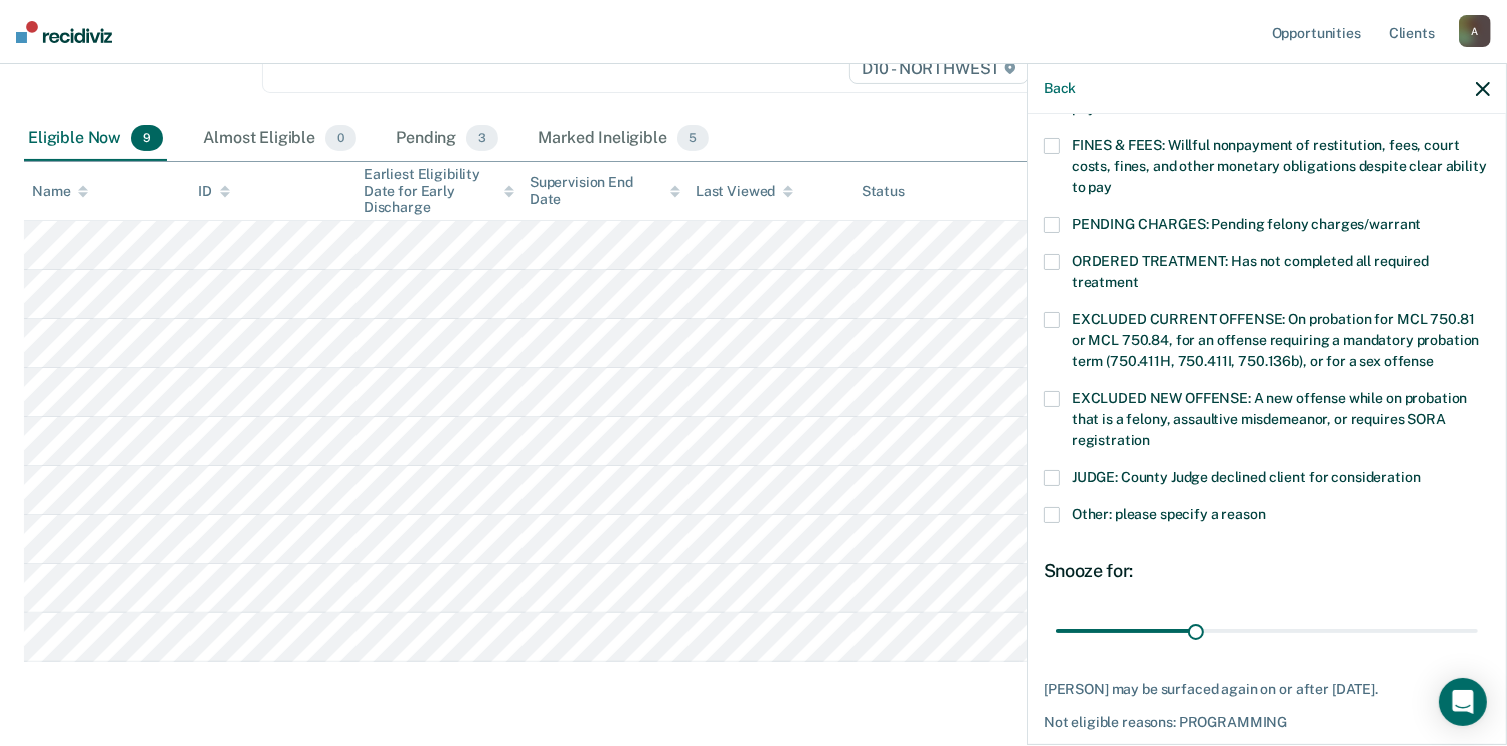 scroll, scrollTop: 556, scrollLeft: 0, axis: vertical 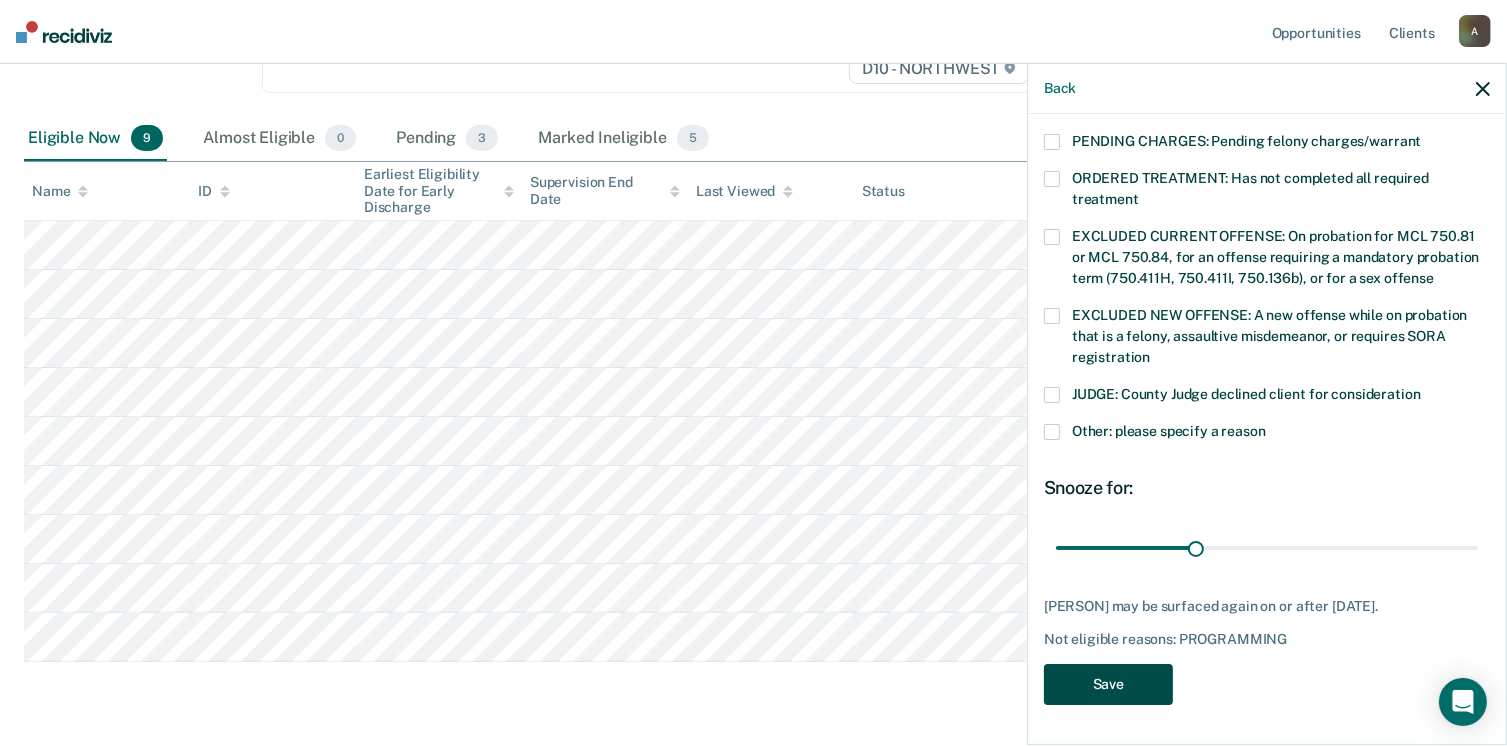 click on "Save" at bounding box center [1108, 684] 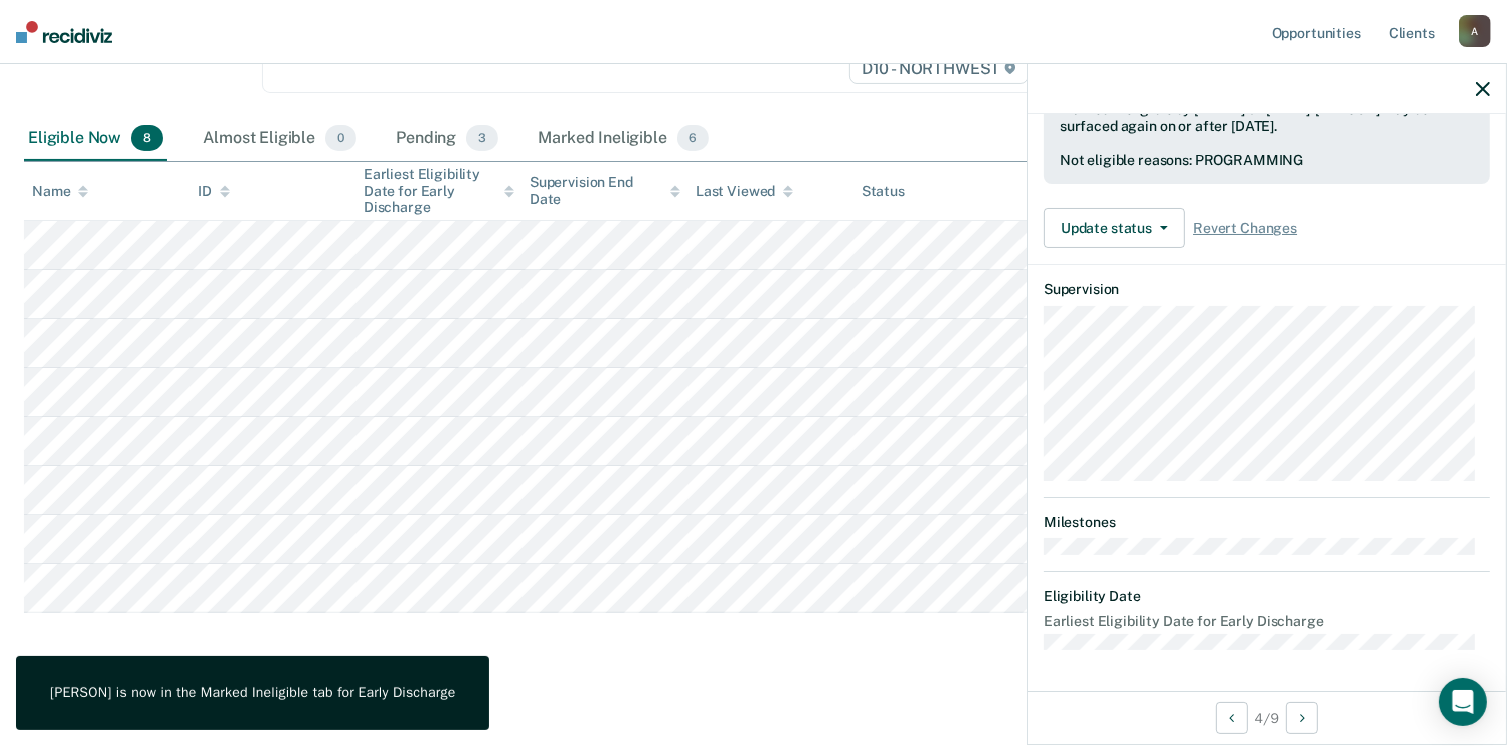 scroll, scrollTop: 371, scrollLeft: 0, axis: vertical 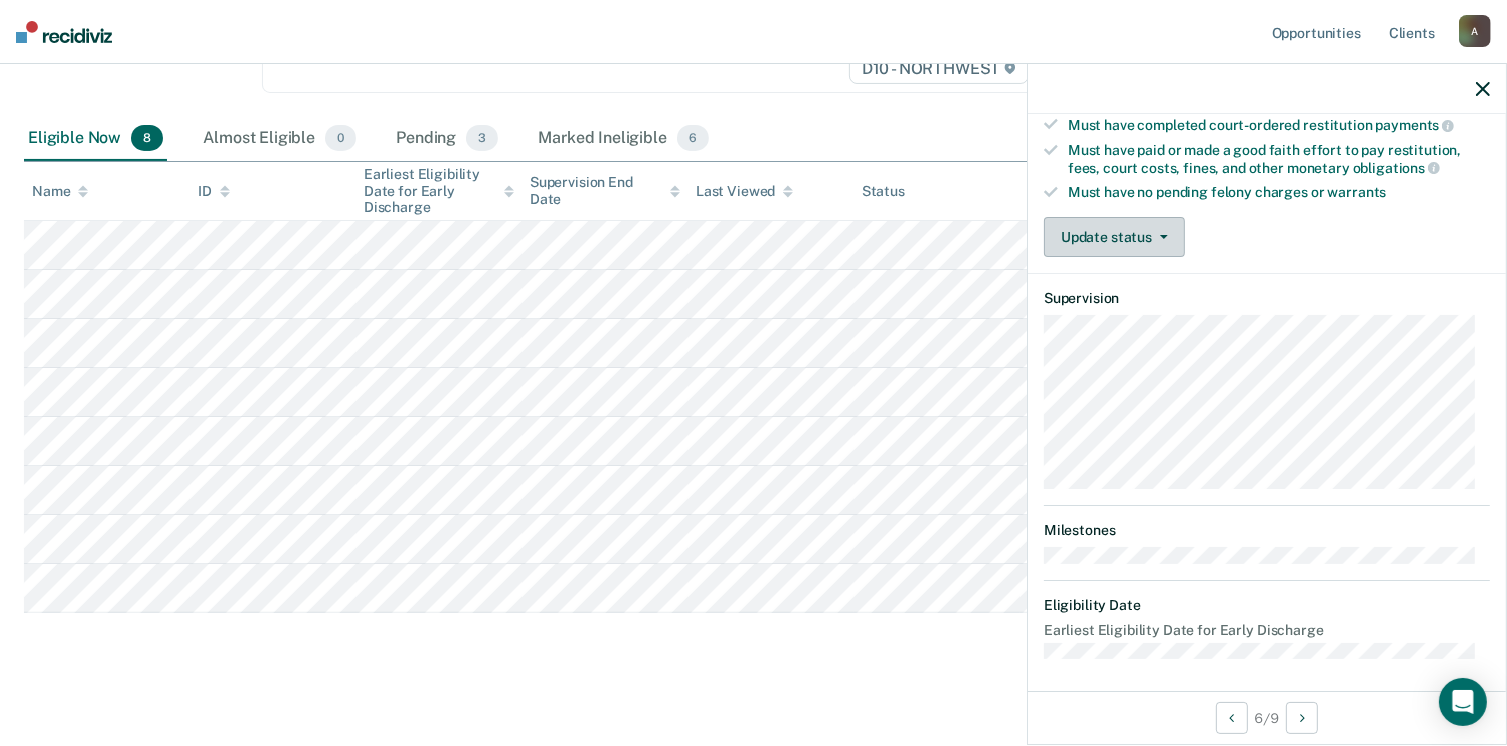 click on "Update status" at bounding box center (1114, 237) 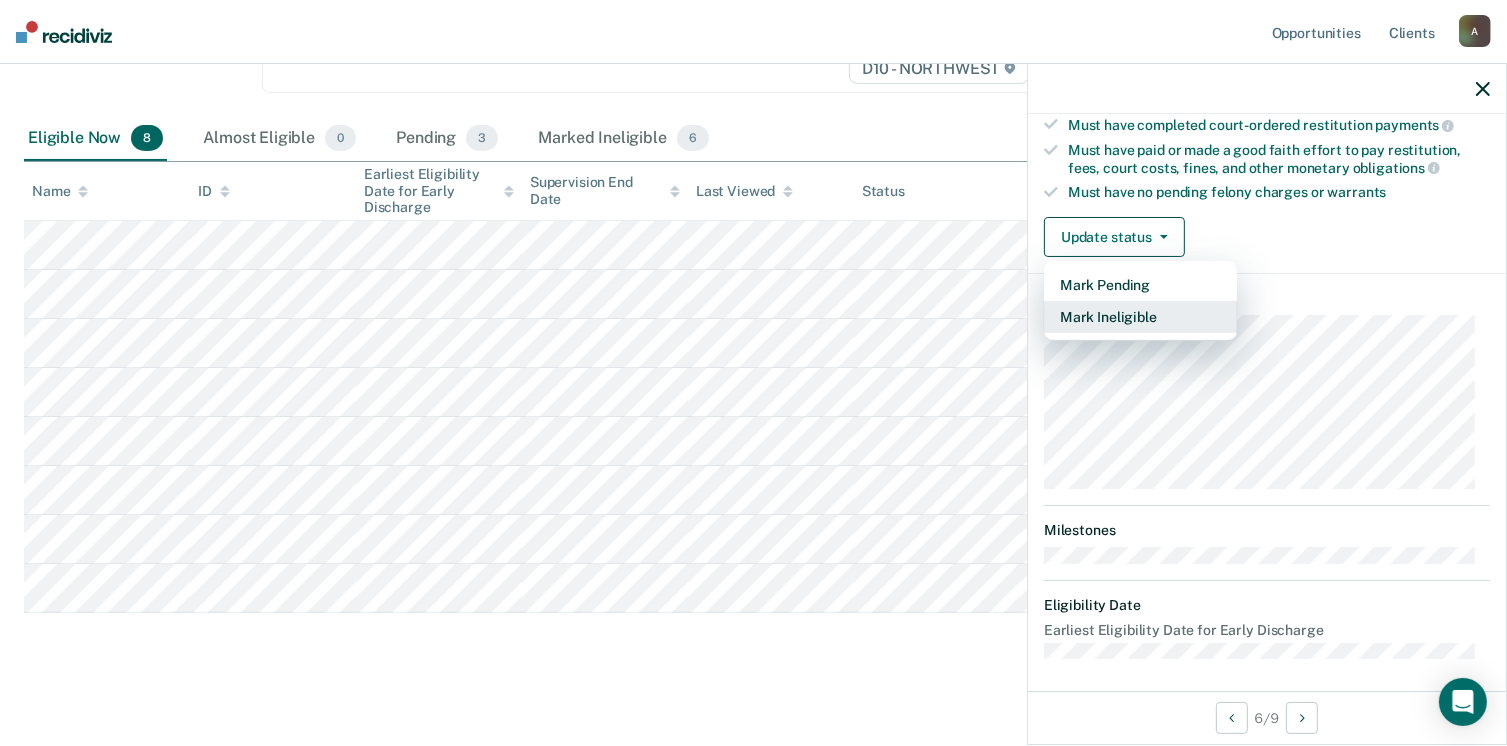 click on "Mark Ineligible" at bounding box center [1140, 317] 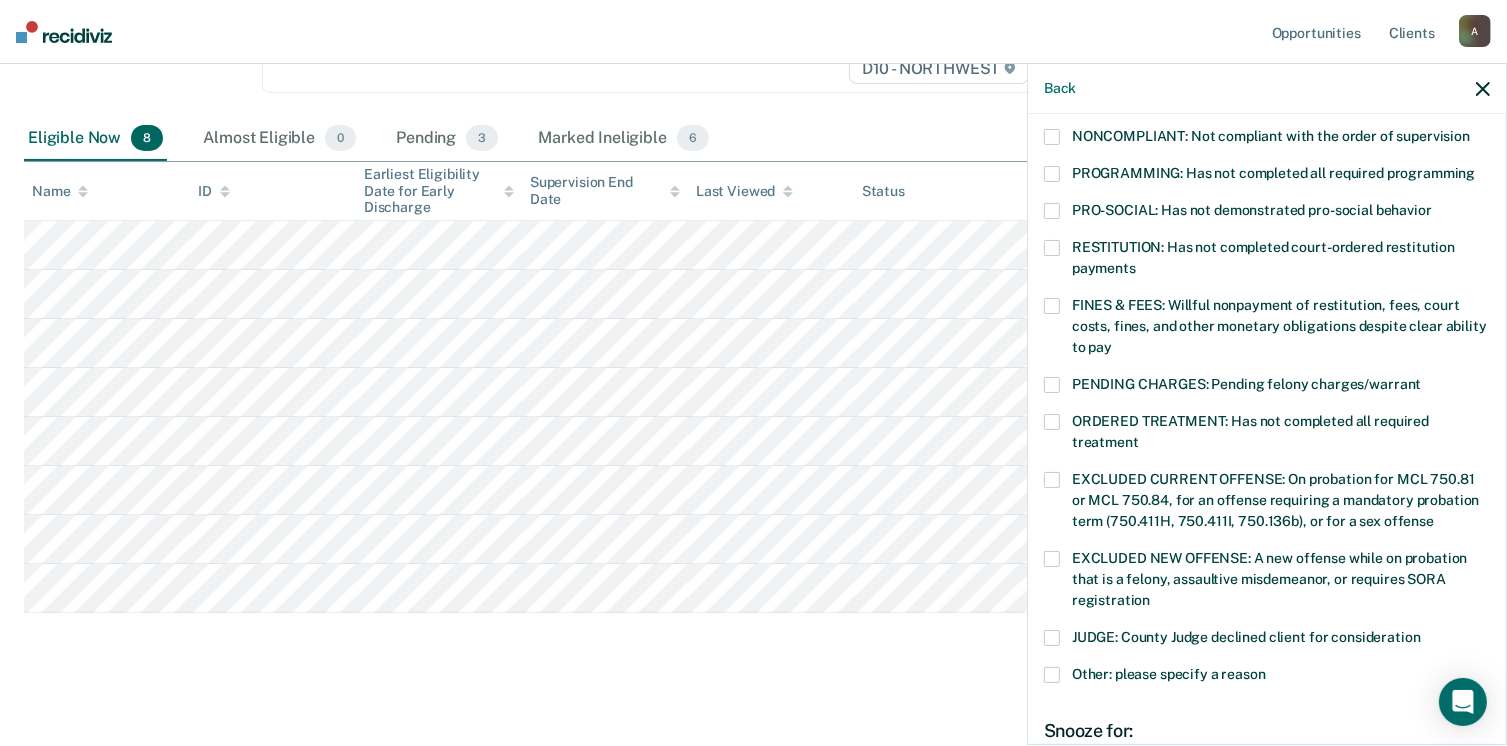 click at bounding box center [1052, 174] 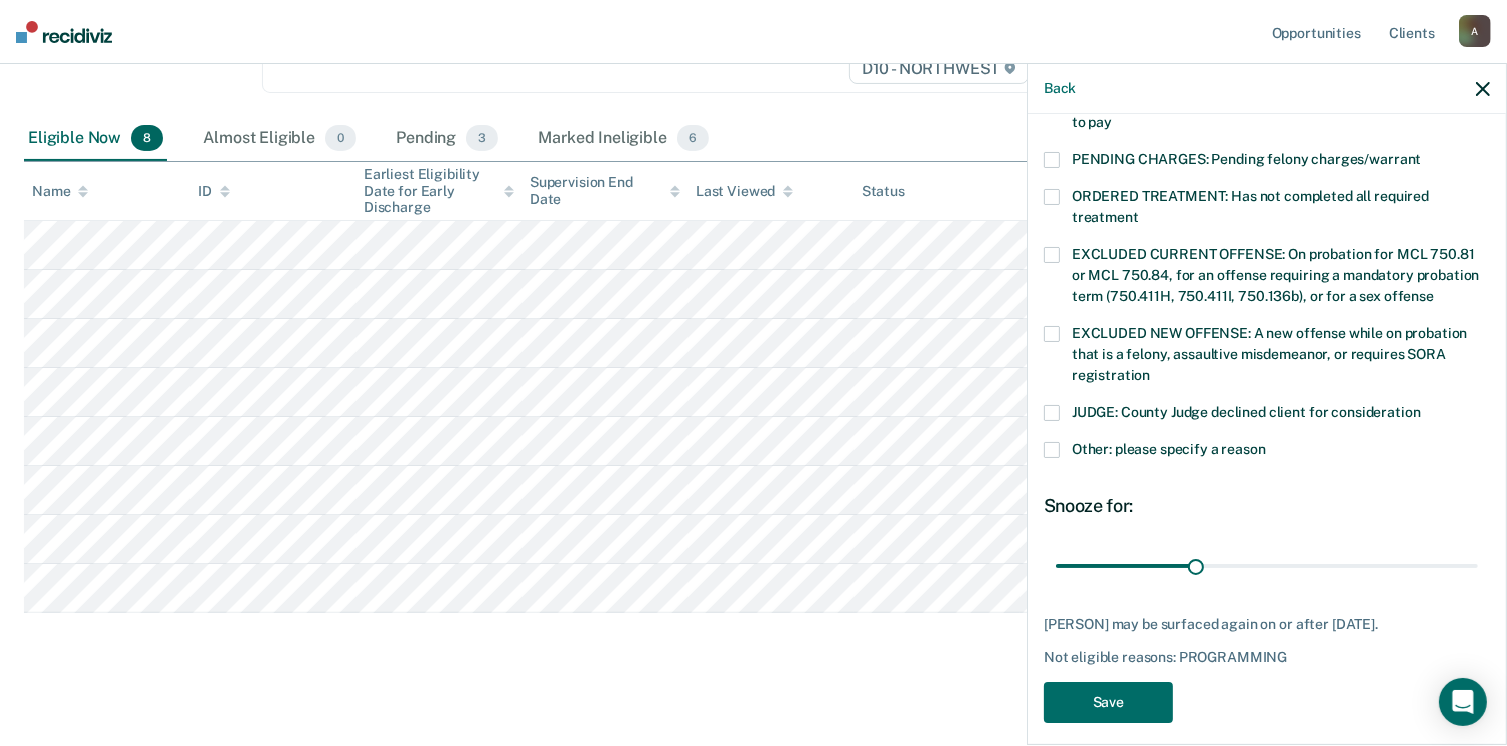 scroll, scrollTop: 647, scrollLeft: 0, axis: vertical 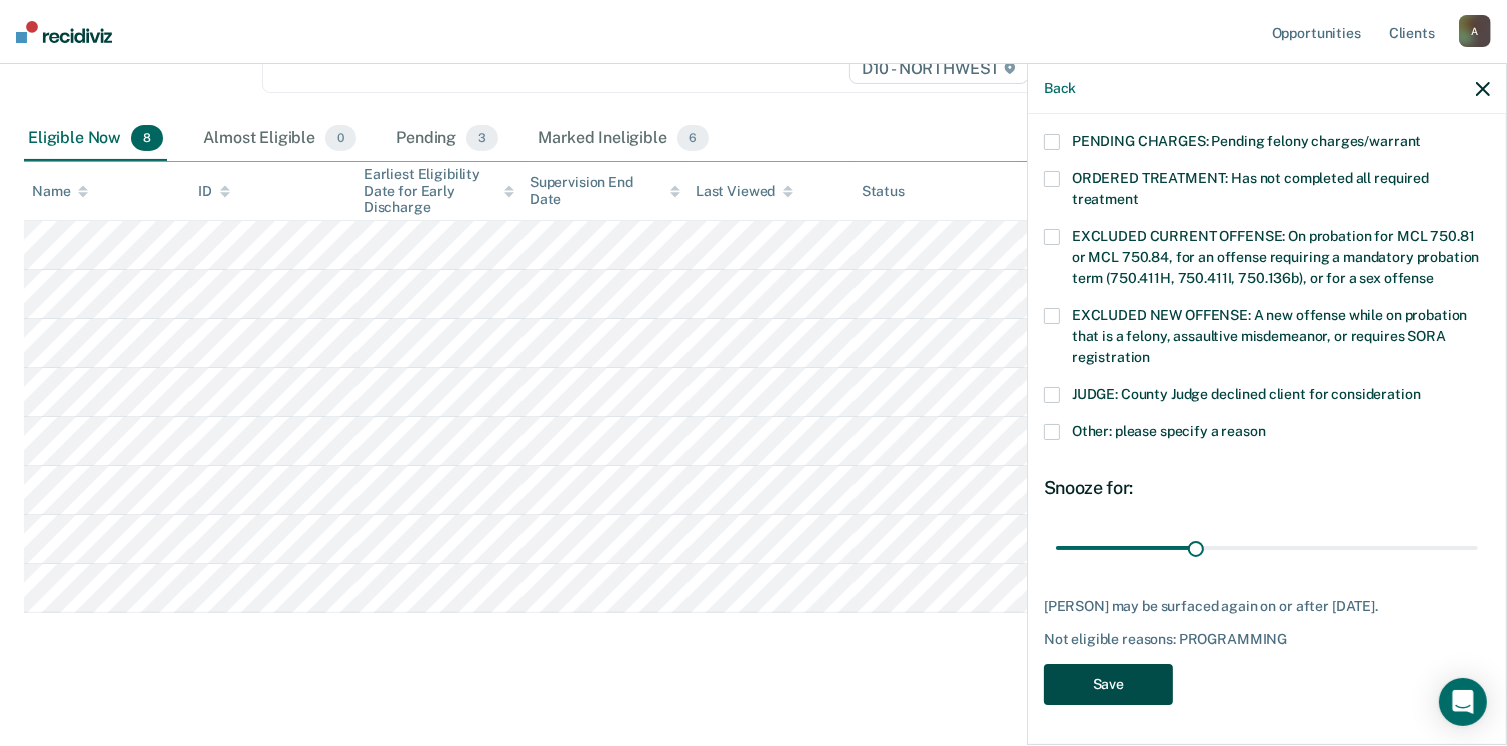 click on "Save" at bounding box center (1108, 684) 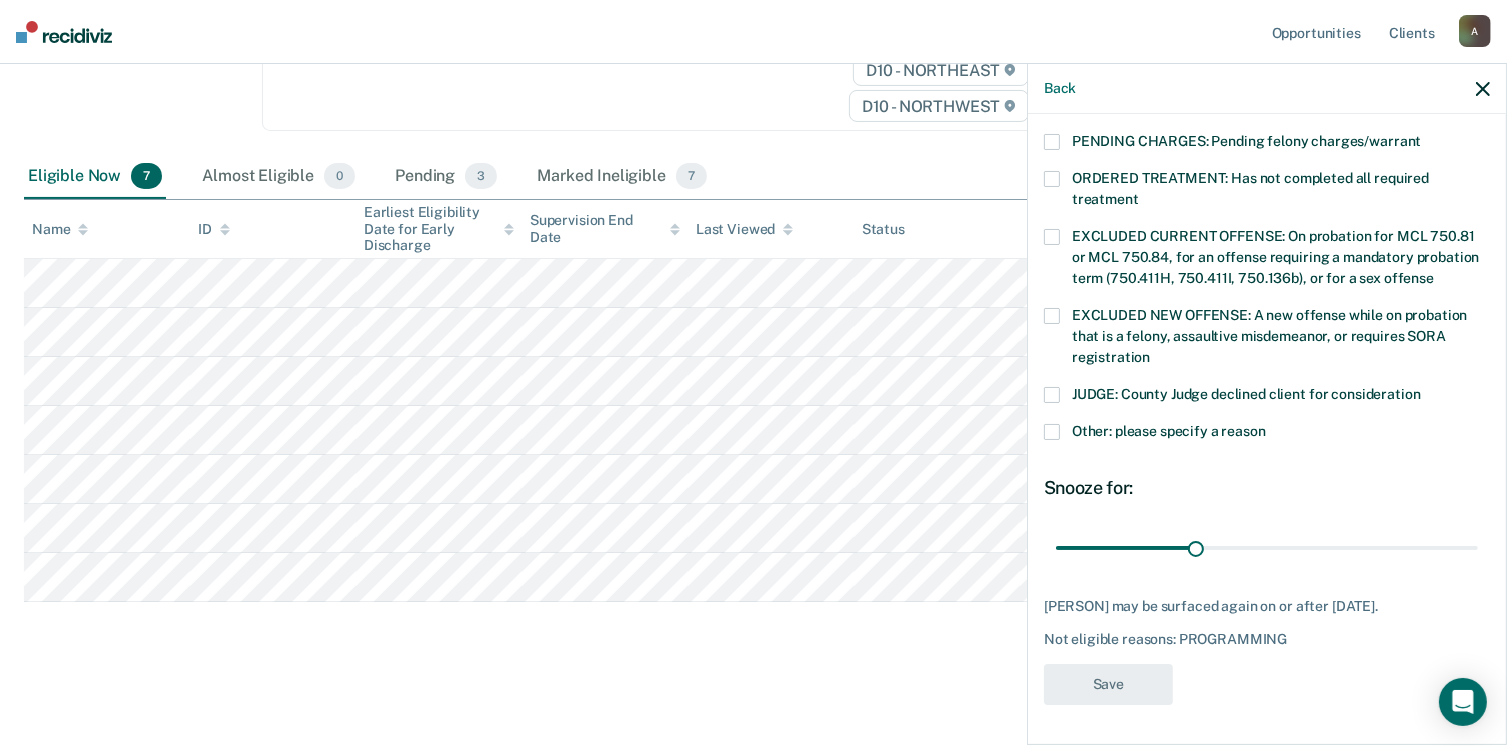 scroll, scrollTop: 336, scrollLeft: 0, axis: vertical 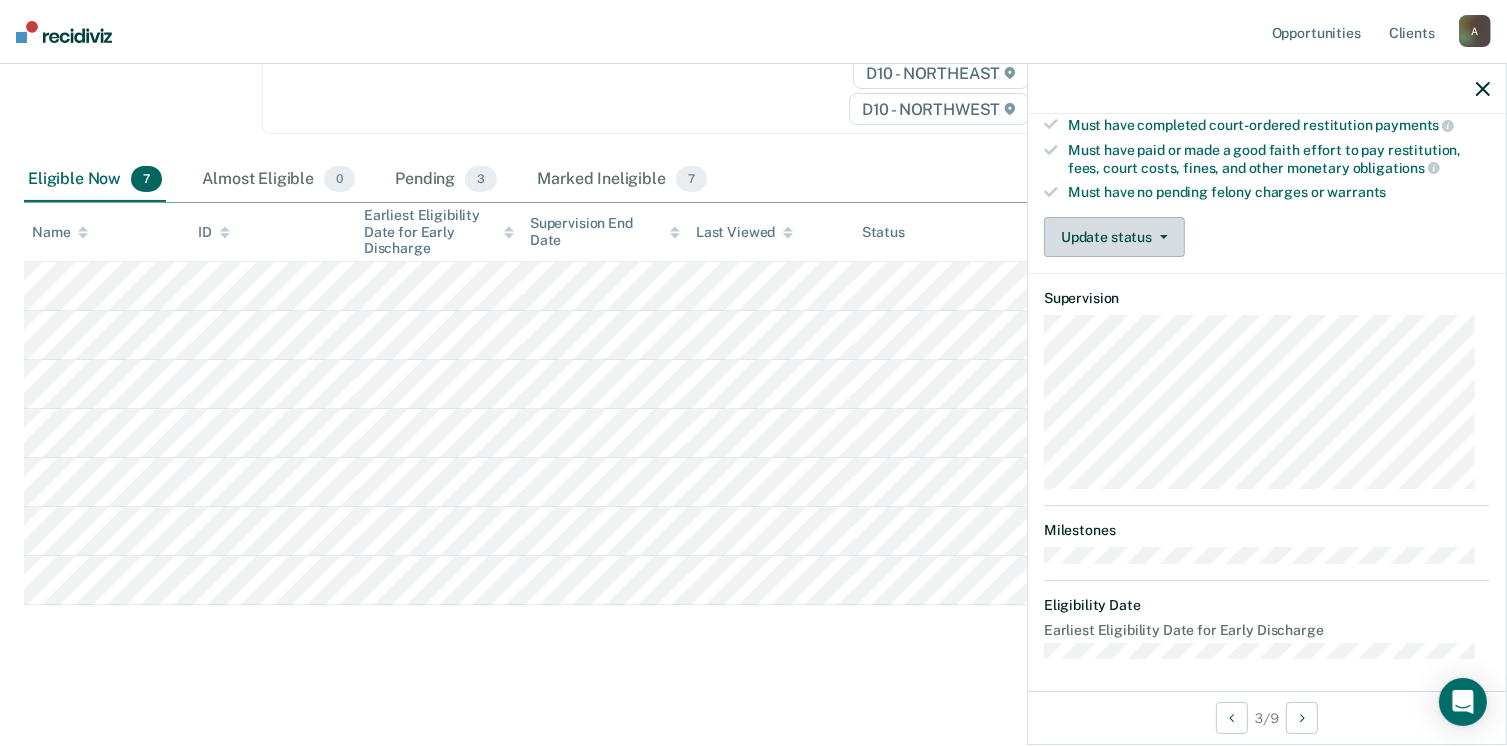 click on "Update status" at bounding box center [1114, 237] 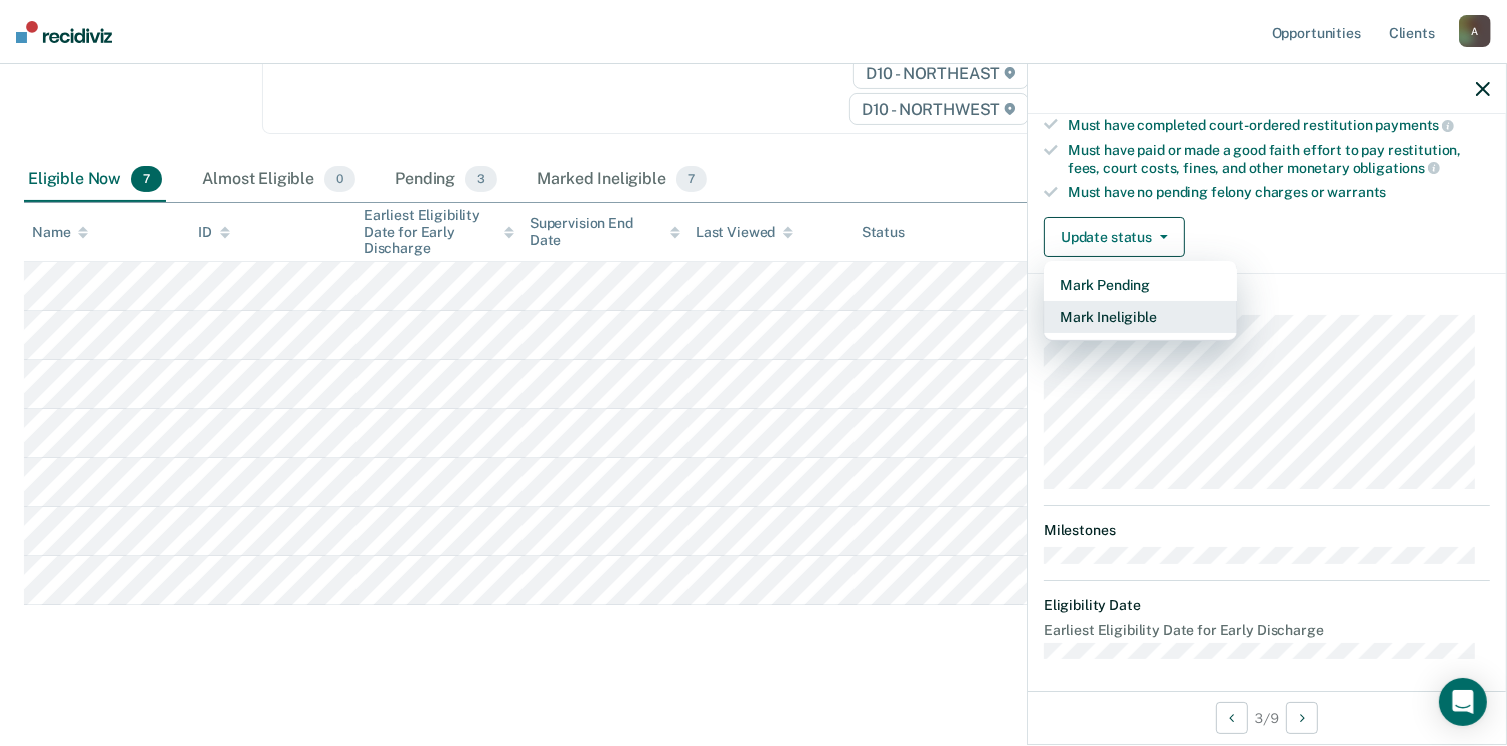 click on "Mark Ineligible" at bounding box center (1140, 317) 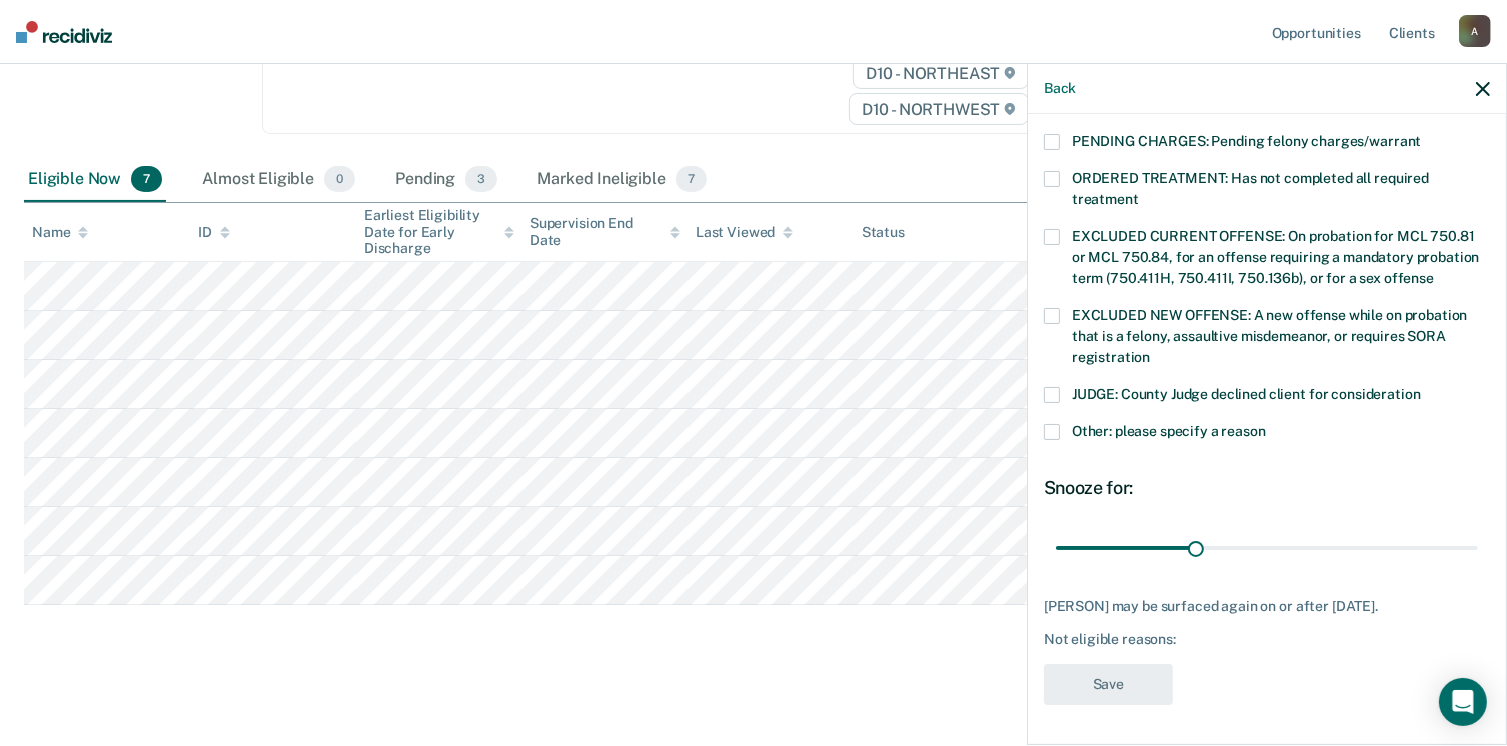scroll, scrollTop: 647, scrollLeft: 0, axis: vertical 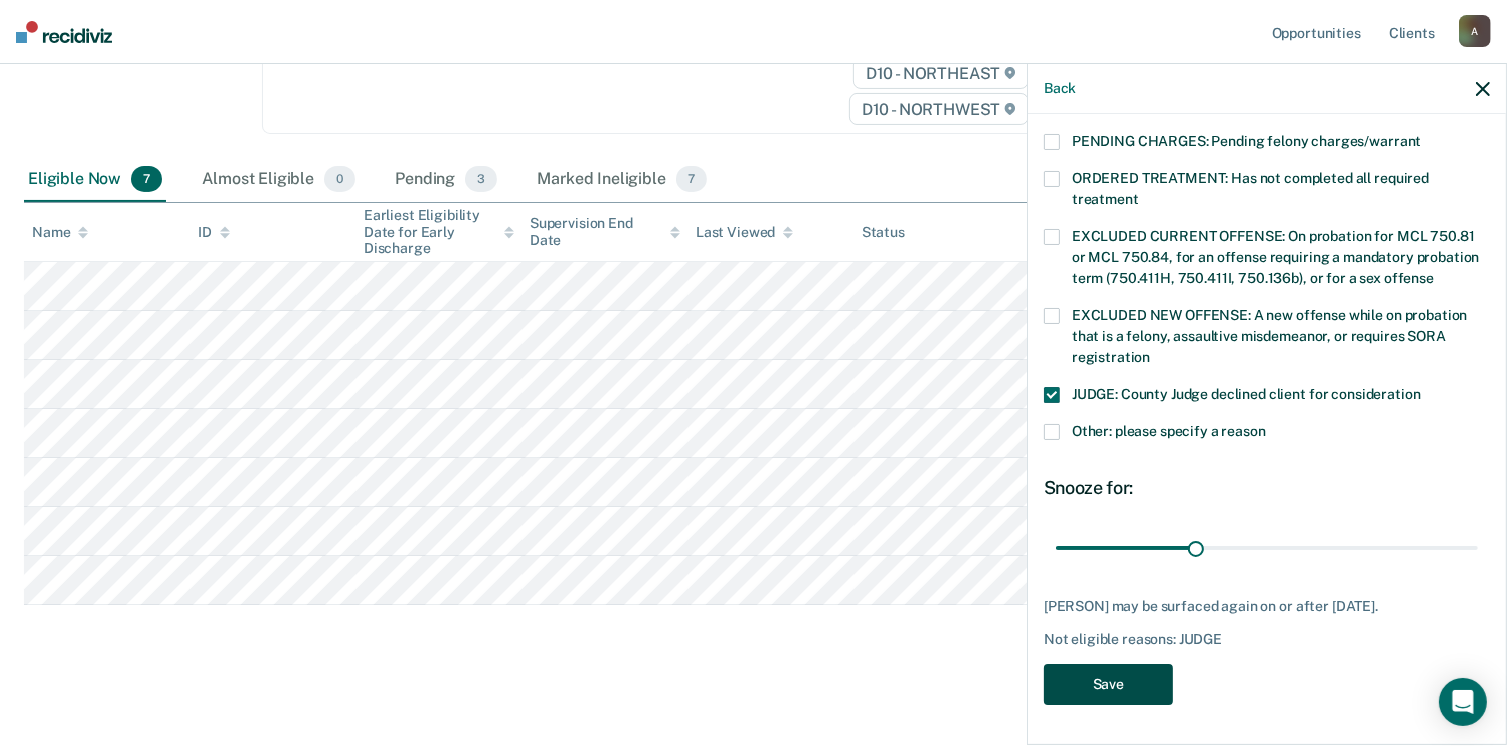 click on "Save" at bounding box center (1108, 684) 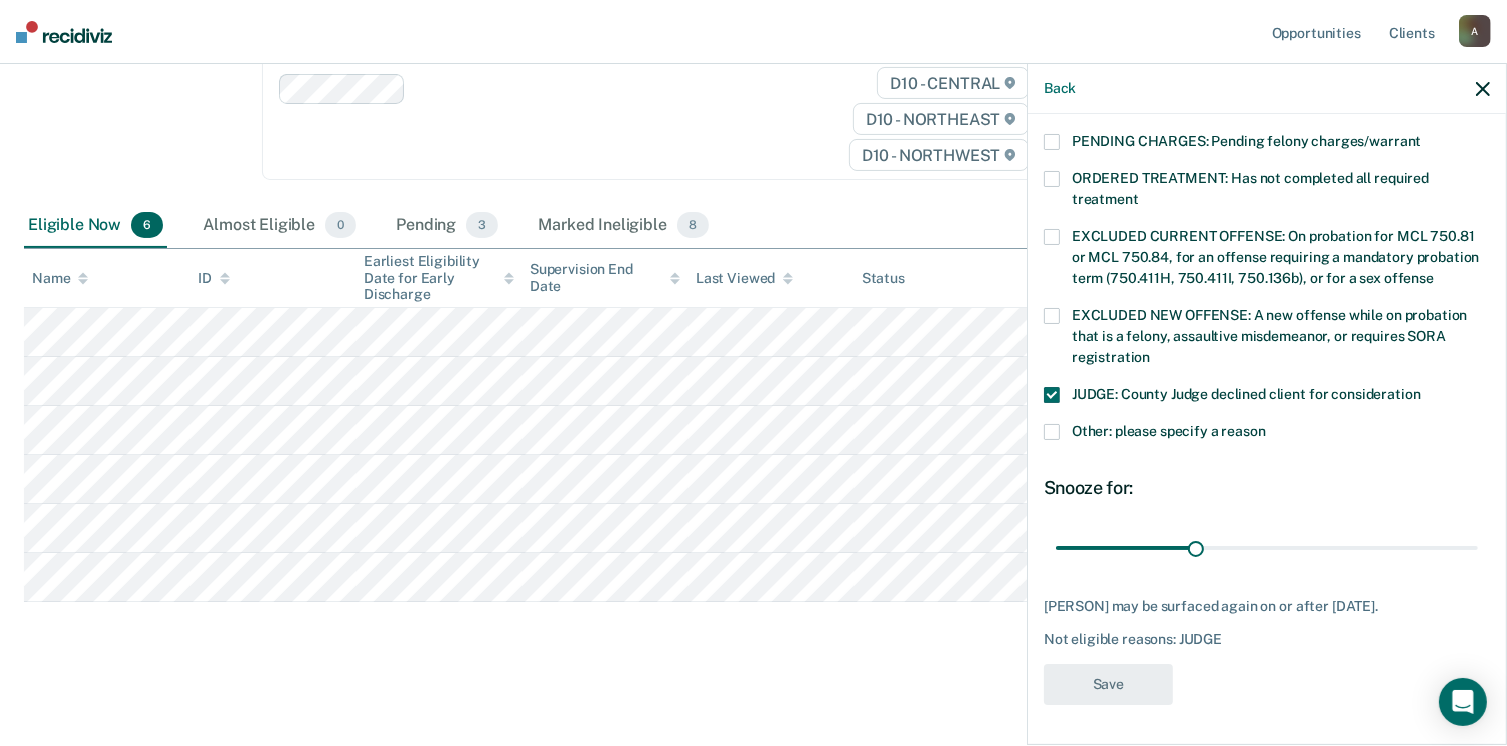 scroll, scrollTop: 288, scrollLeft: 0, axis: vertical 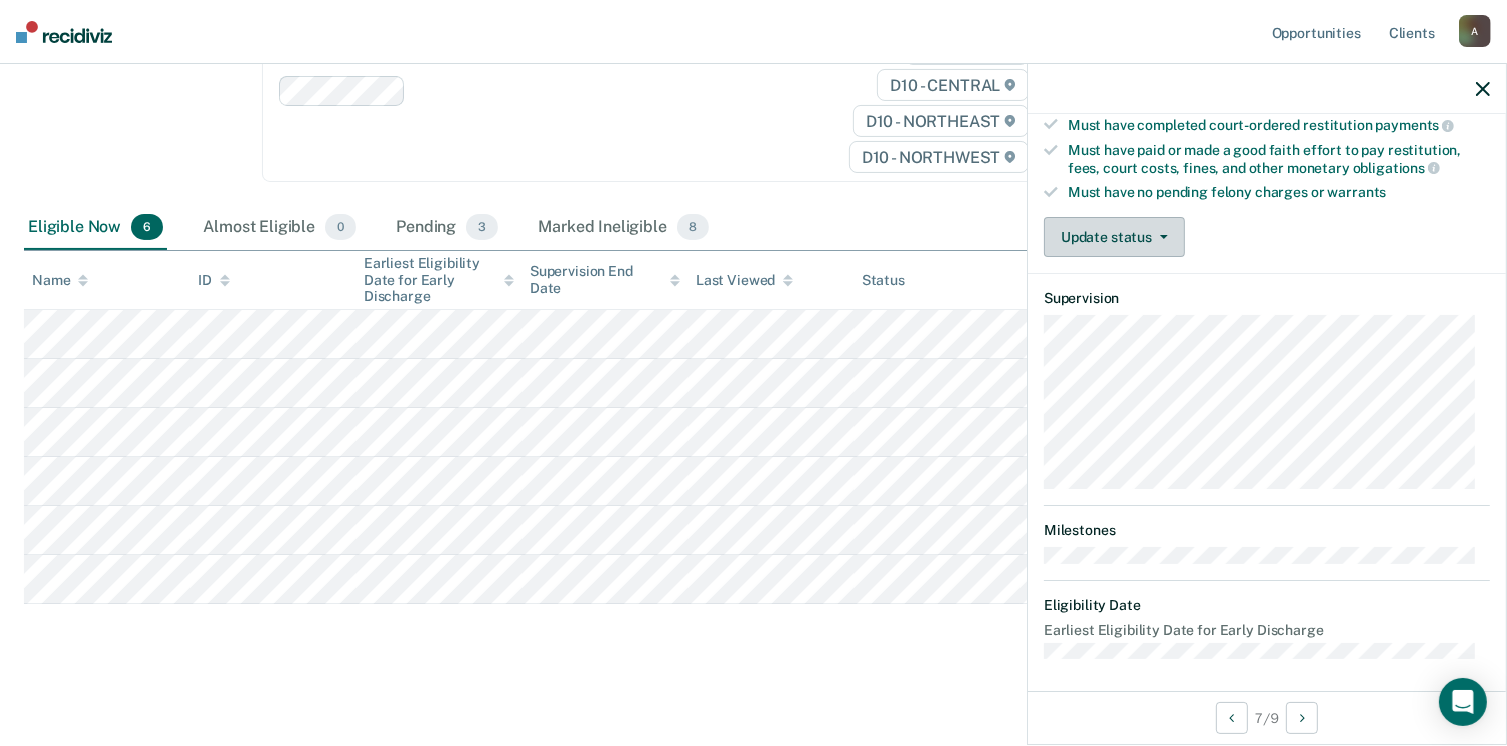 click on "Update status" at bounding box center (1114, 237) 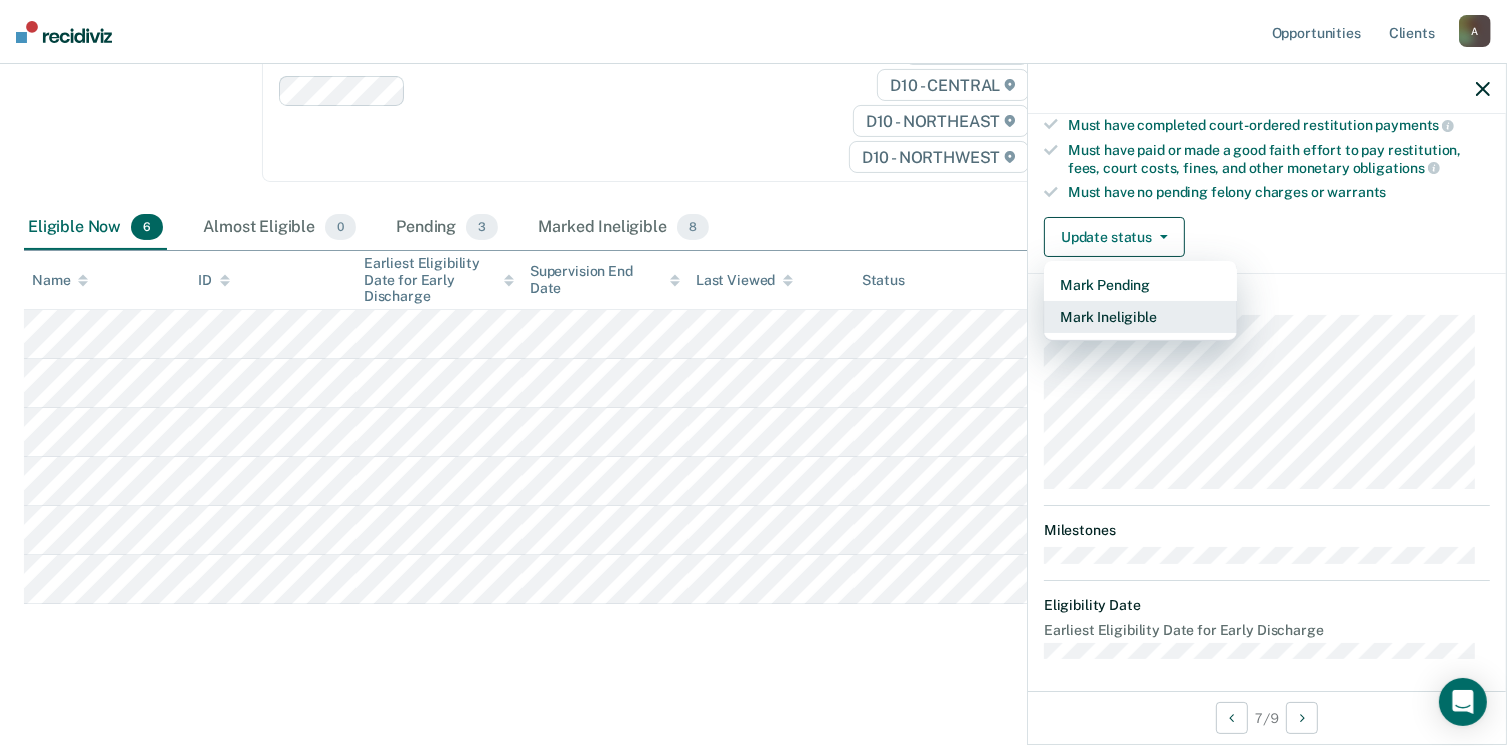 click on "Mark Ineligible" at bounding box center [1140, 317] 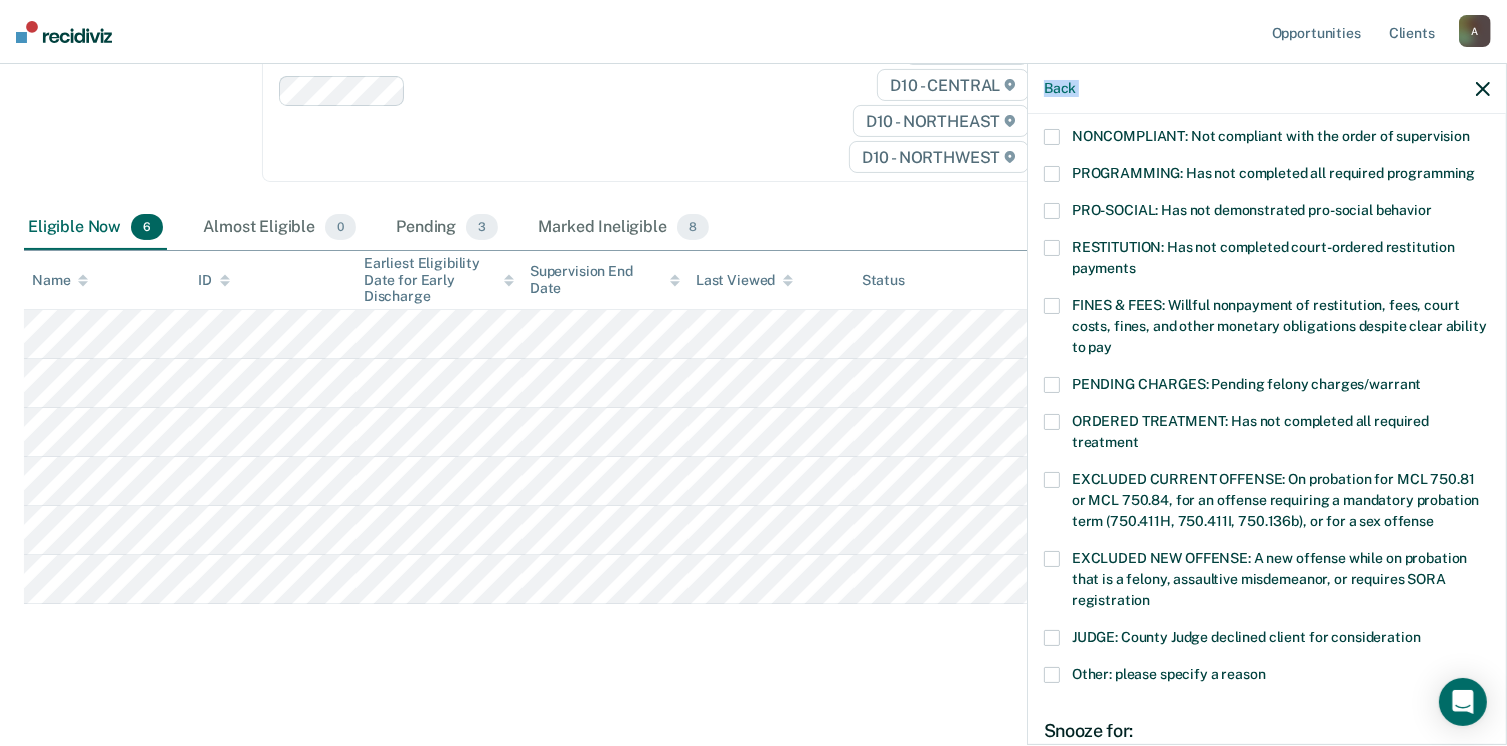 drag, startPoint x: 1492, startPoint y: 544, endPoint x: 1516, endPoint y: 652, distance: 110.63454 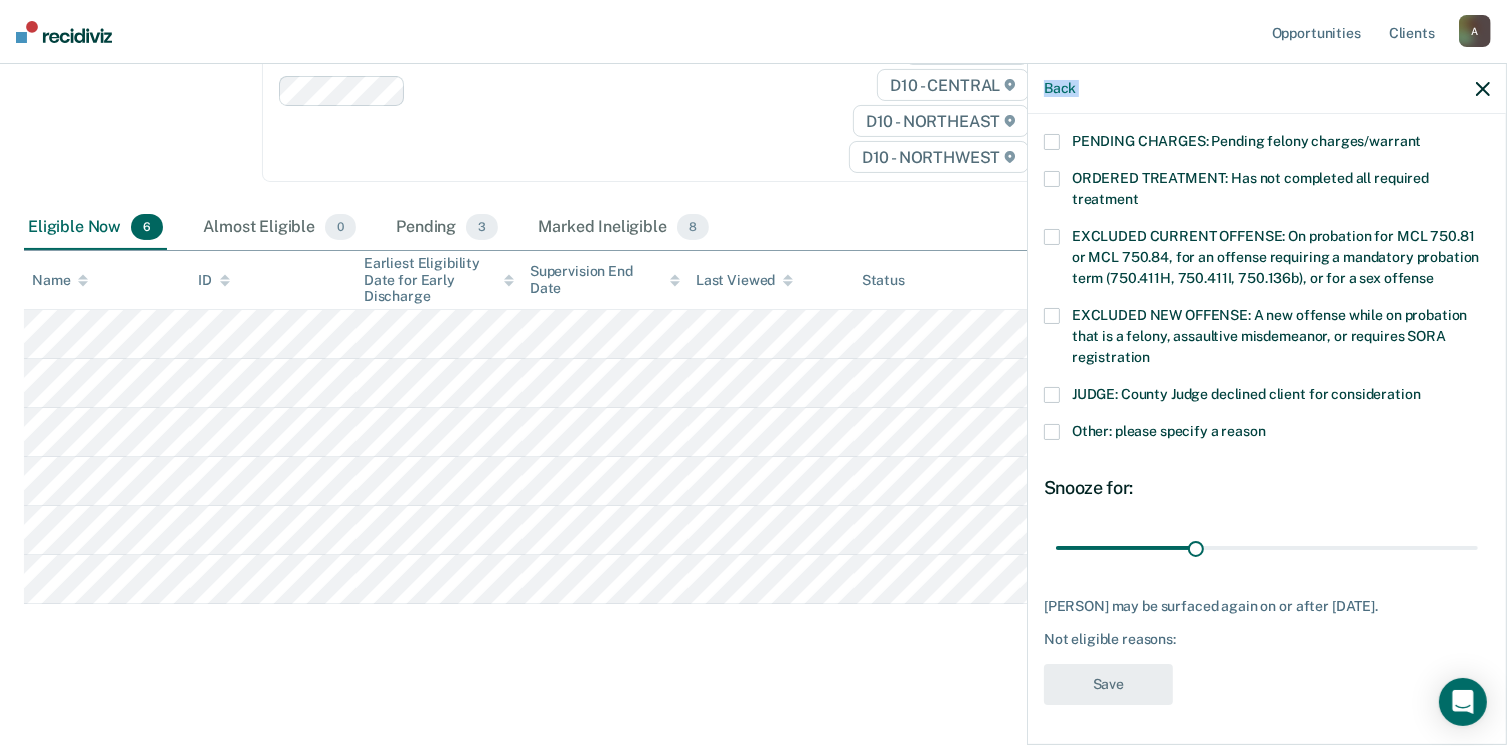scroll, scrollTop: 633, scrollLeft: 0, axis: vertical 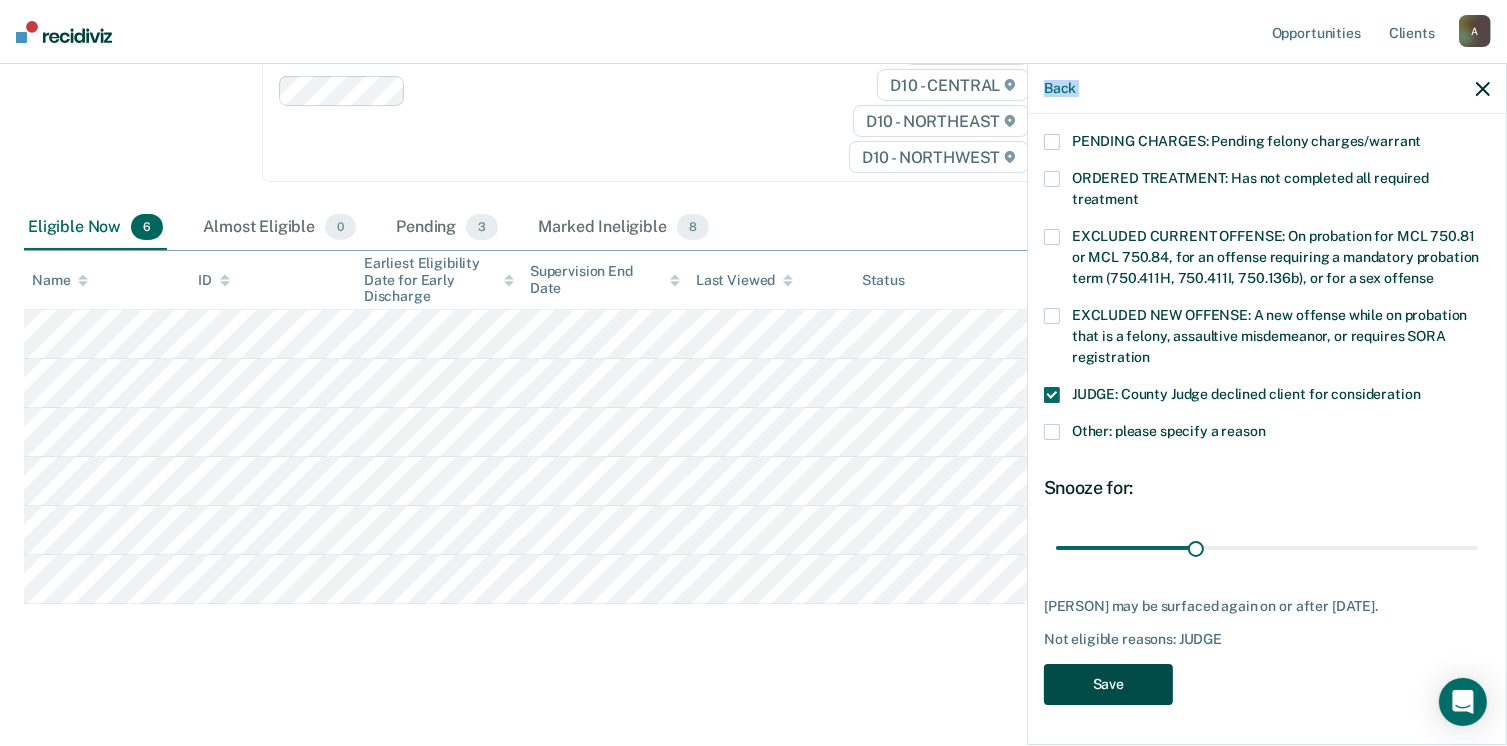 click on "Save" at bounding box center [1108, 684] 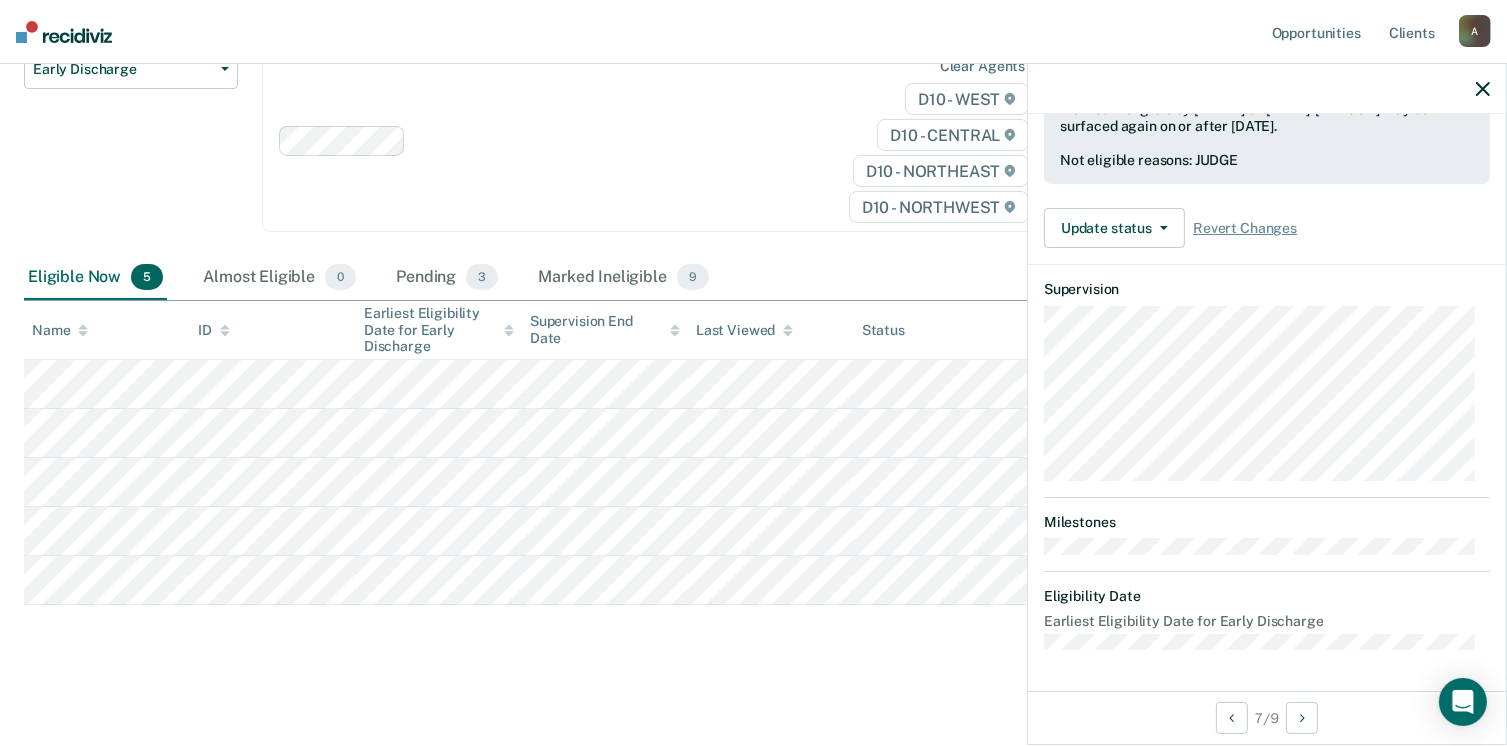 scroll, scrollTop: 371, scrollLeft: 0, axis: vertical 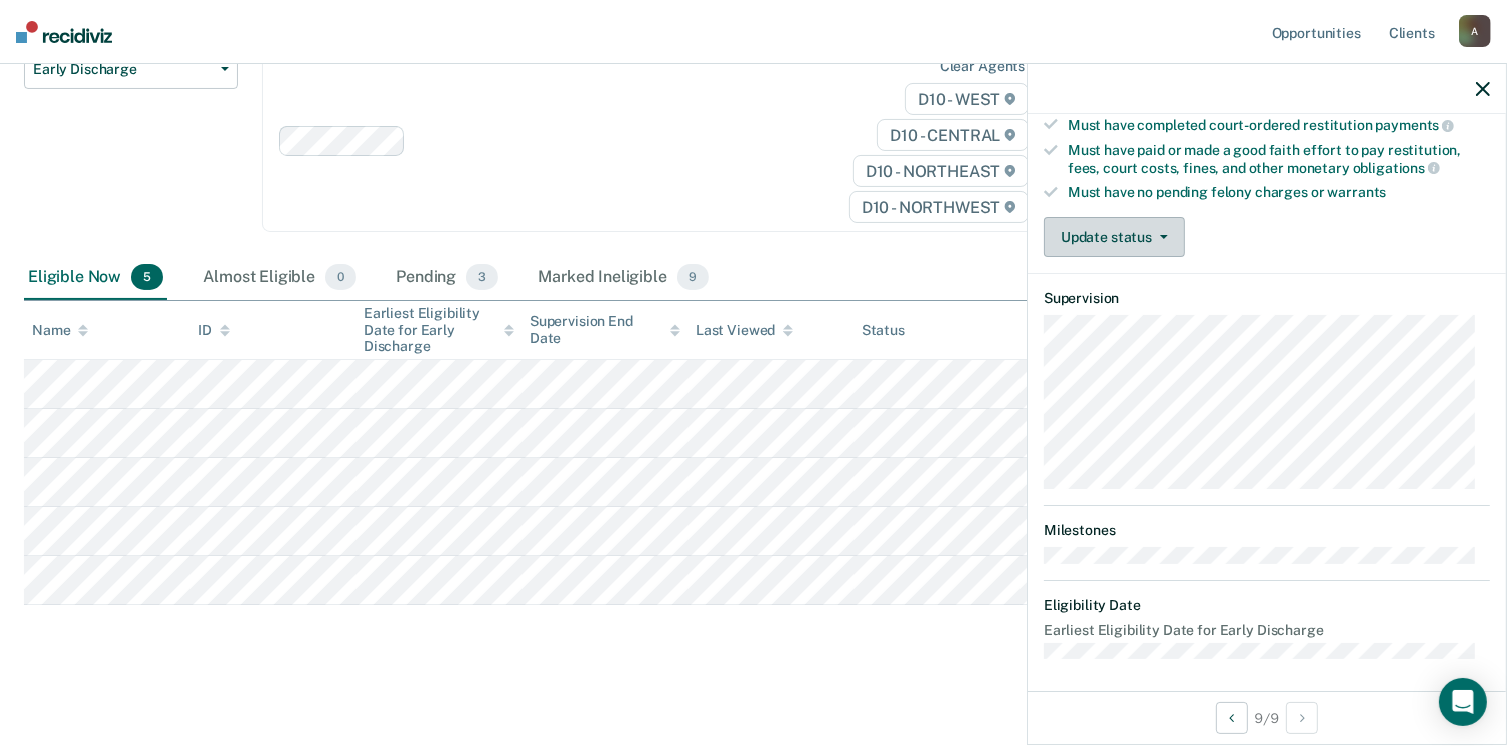 click on "Update status" at bounding box center [1114, 237] 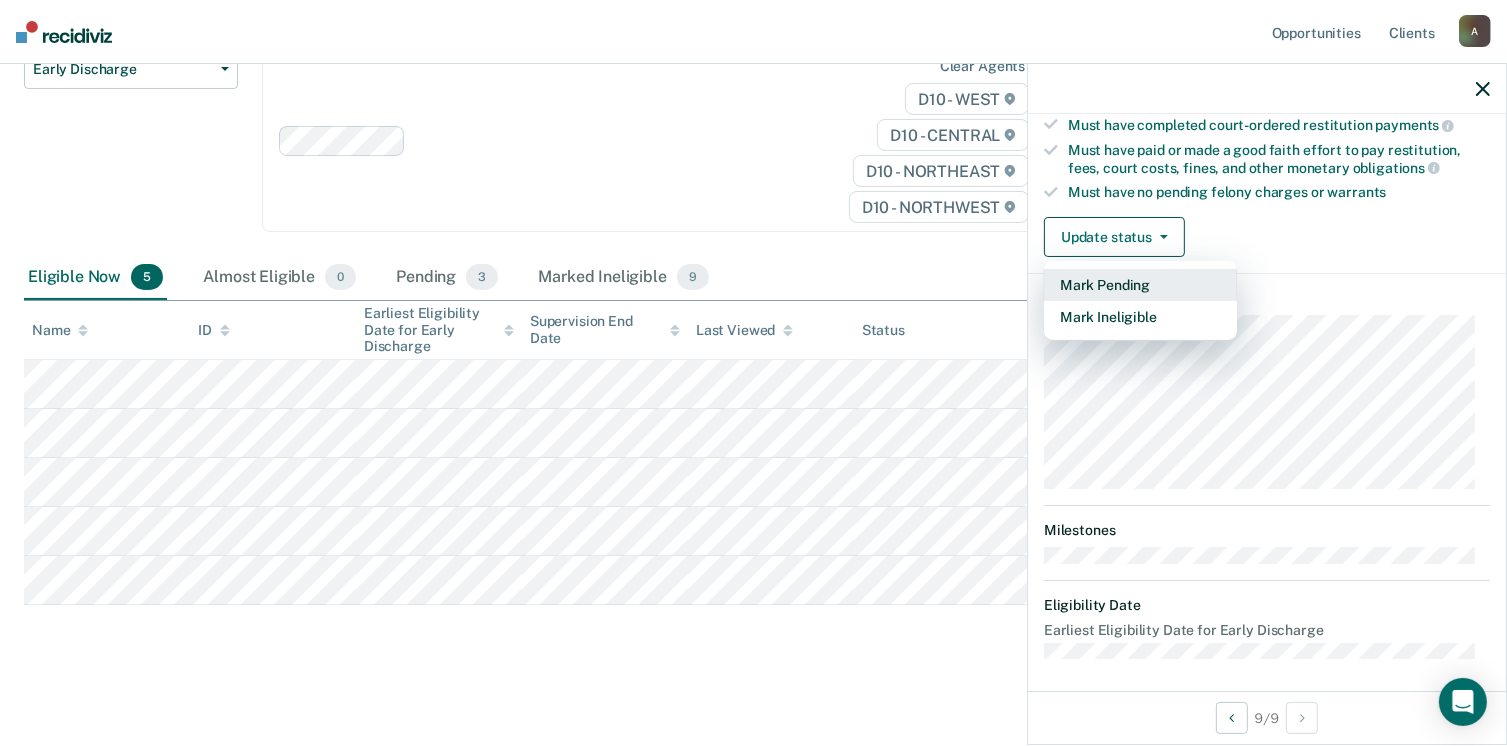 click on "Mark Pending" at bounding box center (1140, 285) 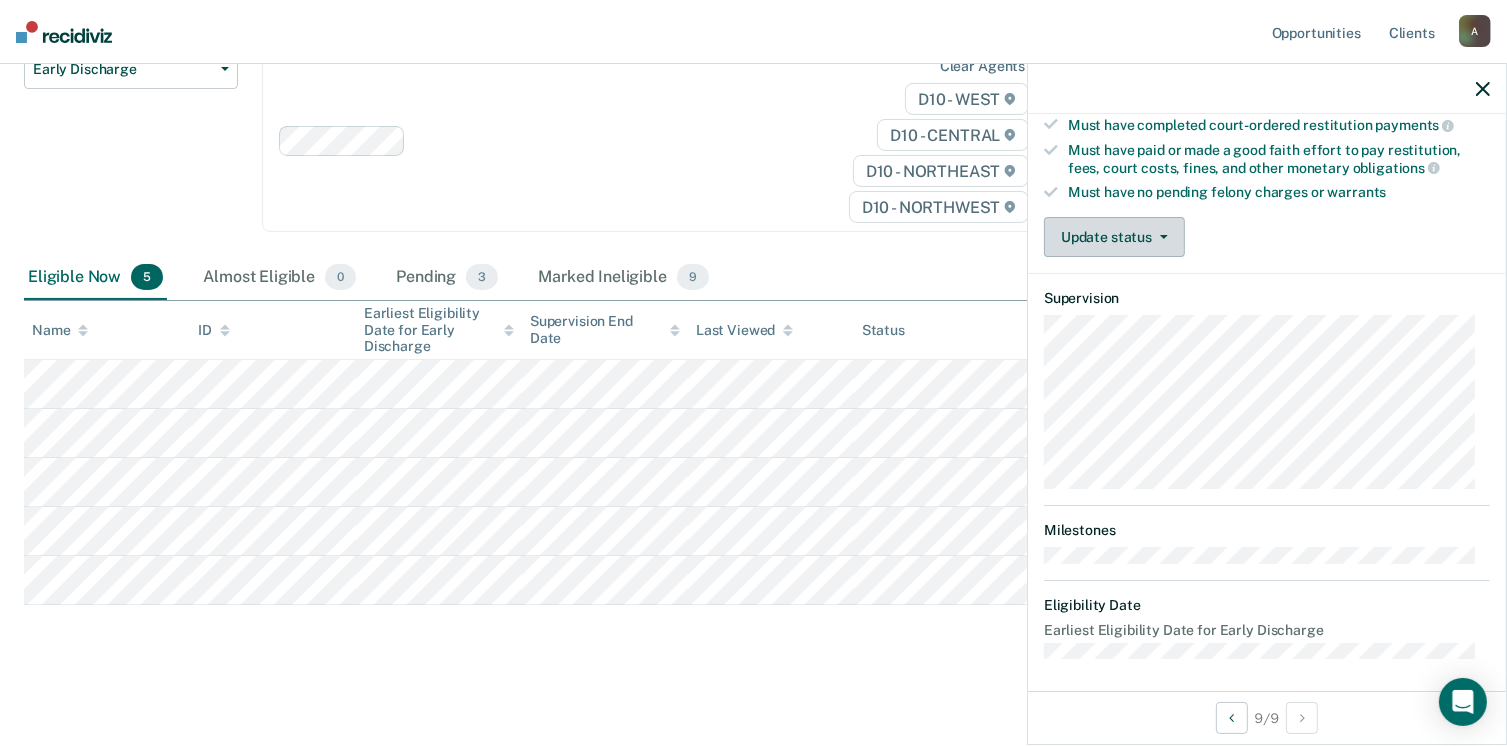 scroll, scrollTop: 189, scrollLeft: 0, axis: vertical 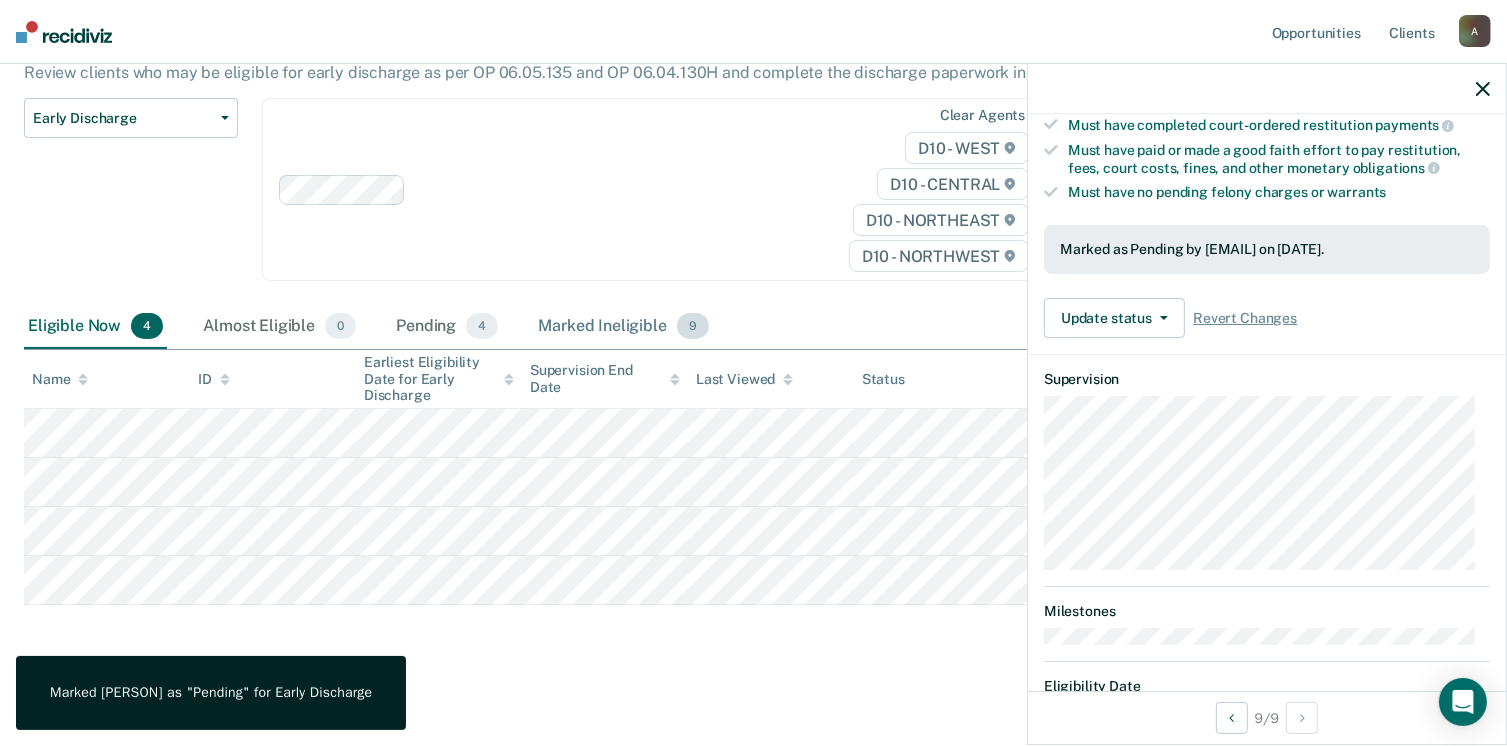 click on "Marked Ineligible 9" at bounding box center (623, 327) 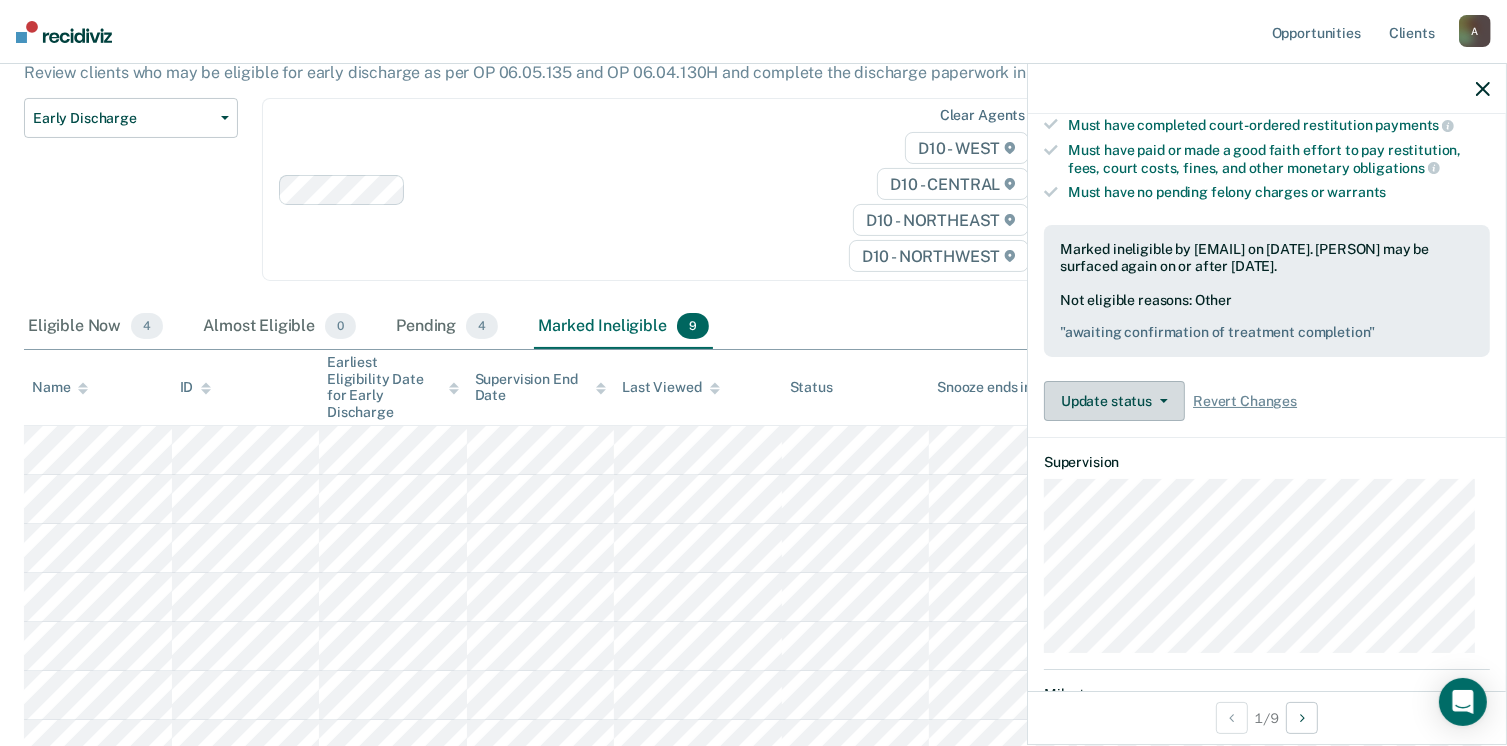 click at bounding box center (1160, 401) 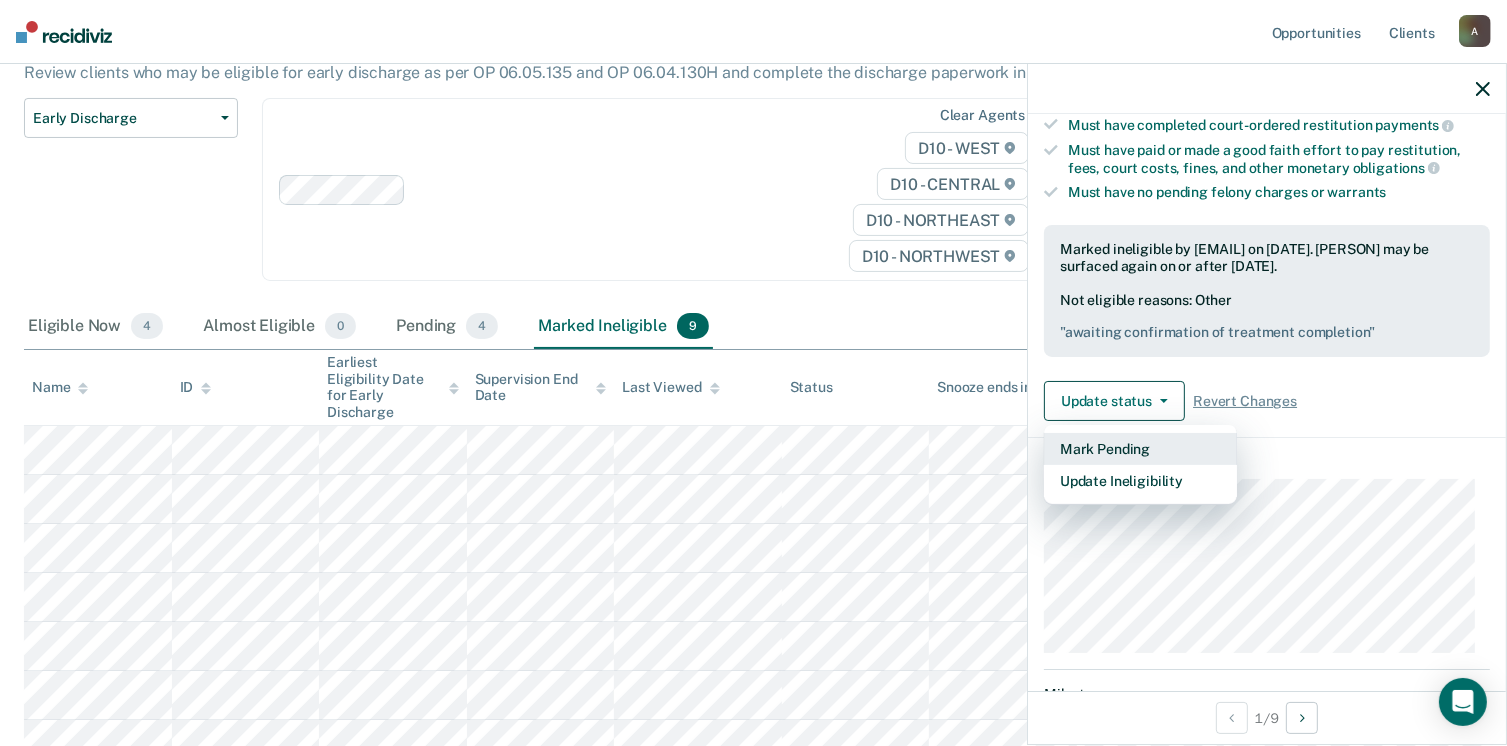 click on "Mark Pending" at bounding box center (1140, 449) 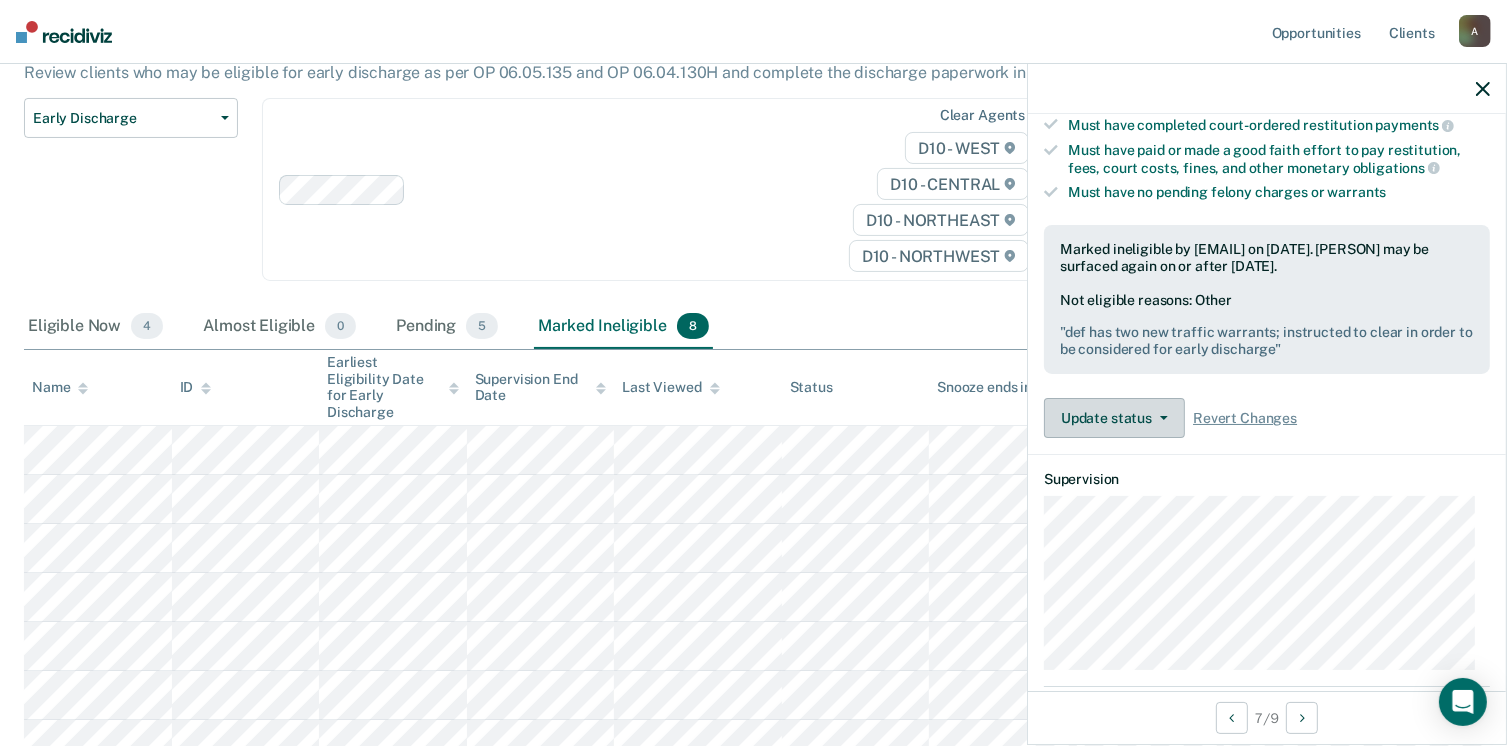 click on "Update status" at bounding box center [1114, 418] 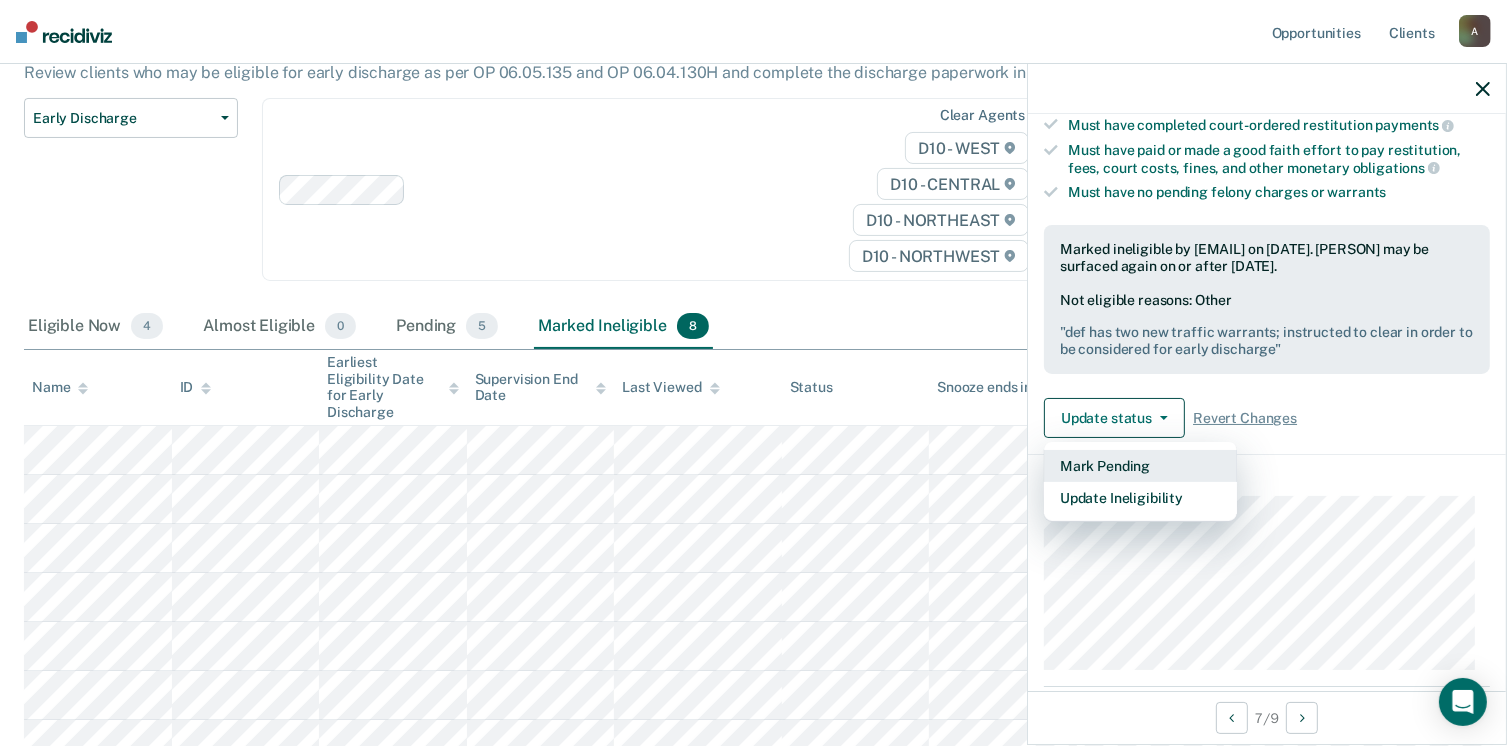 click on "Mark Pending" at bounding box center (1140, 466) 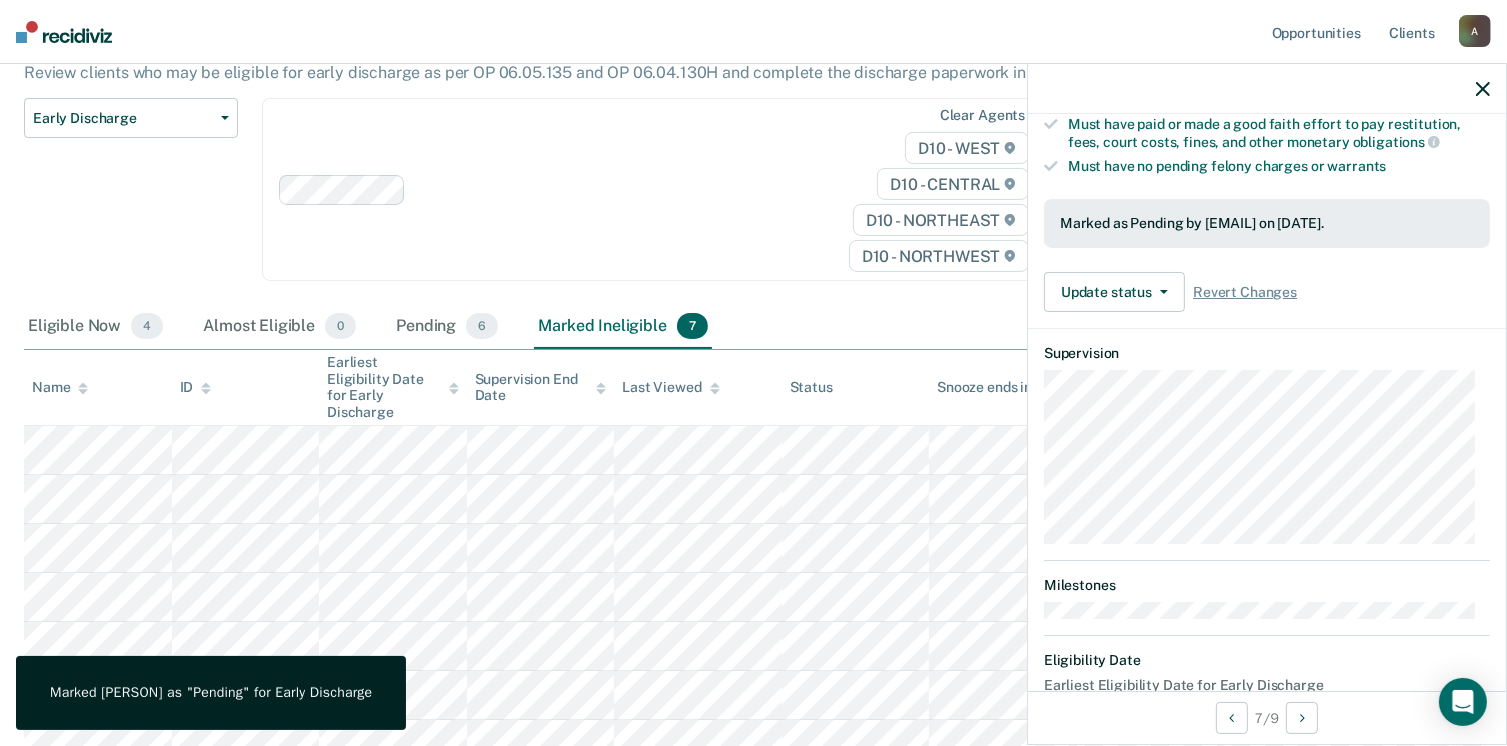 scroll, scrollTop: 411, scrollLeft: 0, axis: vertical 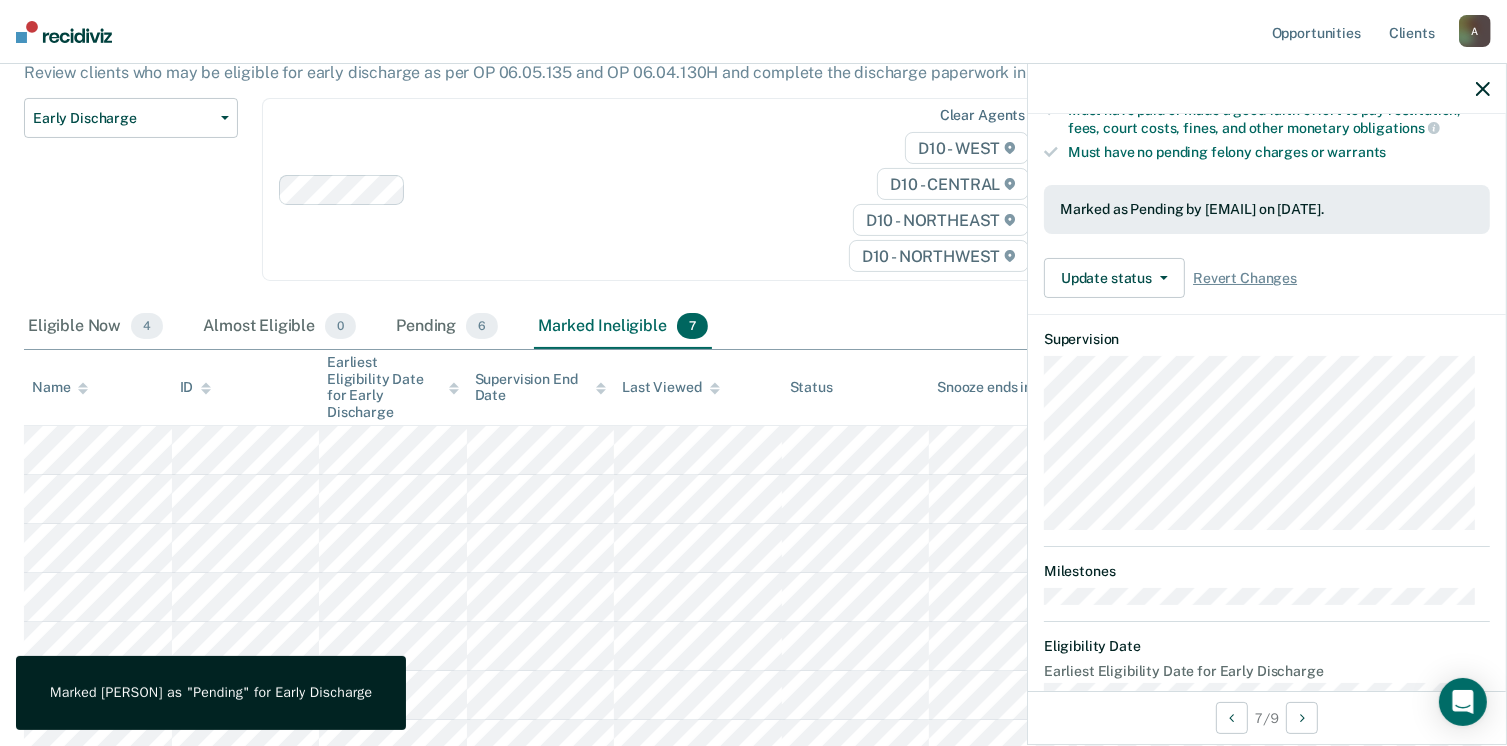 click on "Clear   agents D10 - WEST   D10 - CENTRAL   D10 - NORTHEAST   D10 - NORTHWEST" at bounding box center [656, 189] 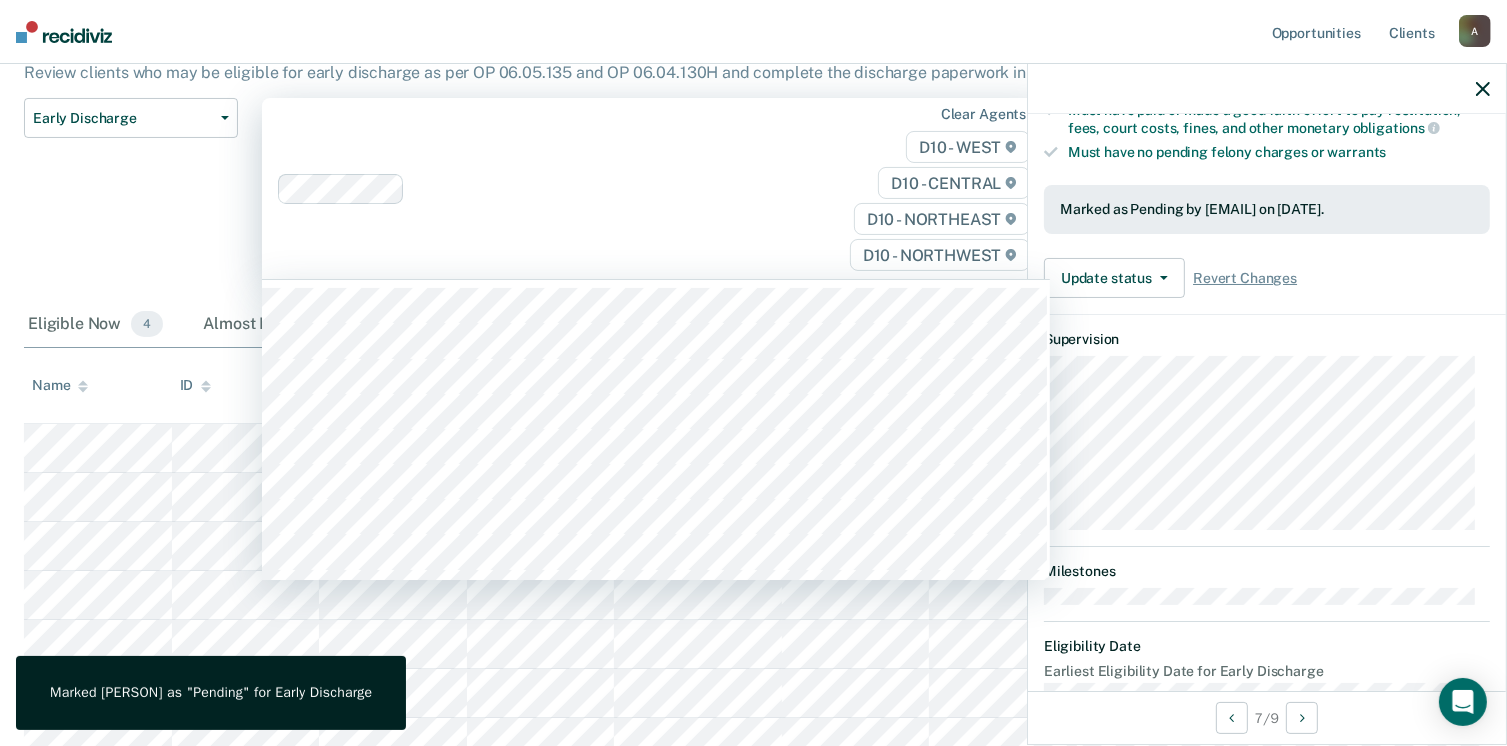 click on "Early Discharge Classification Review Early Discharge Minimum Telephone Reporting Overdue for Discharge Supervision Level Mismatch" at bounding box center [131, 200] 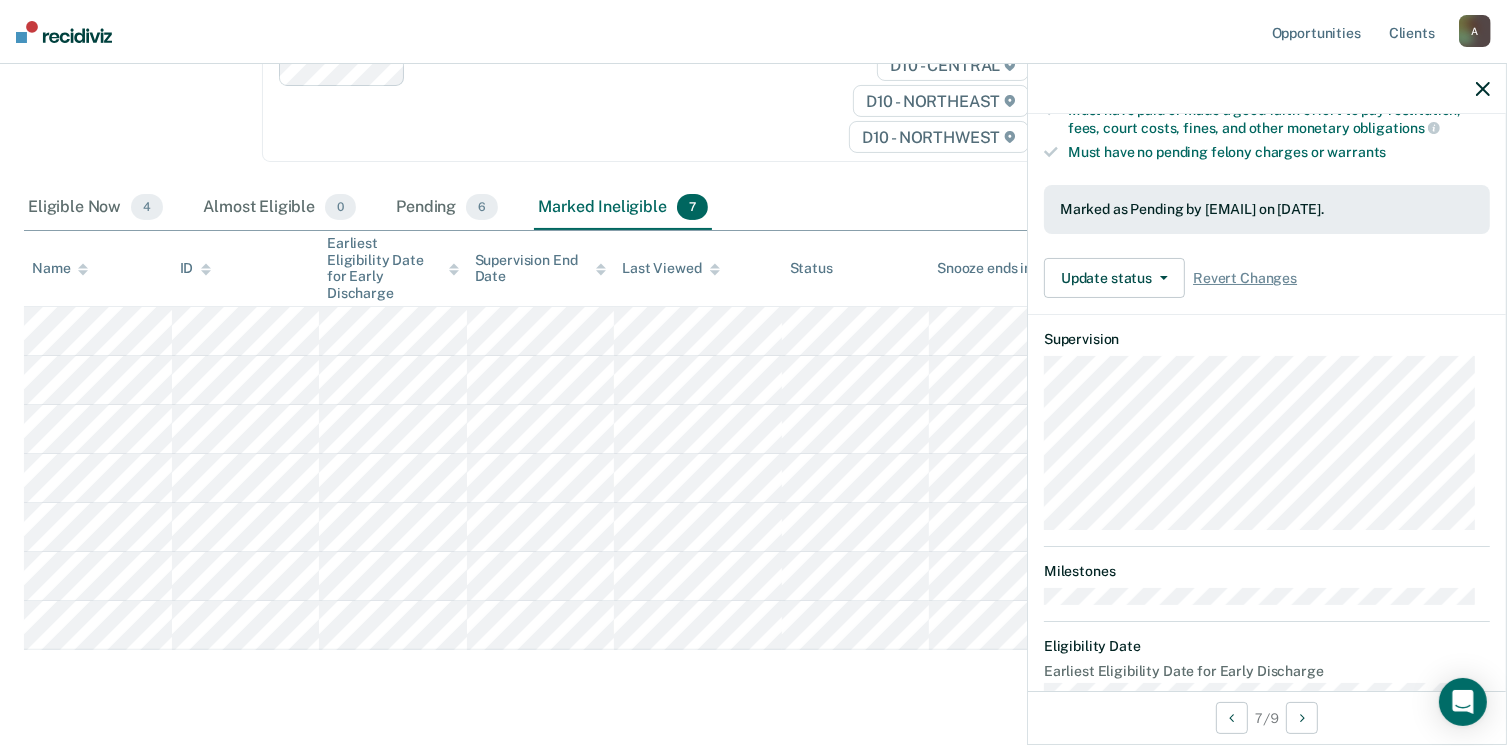 scroll, scrollTop: 336, scrollLeft: 0, axis: vertical 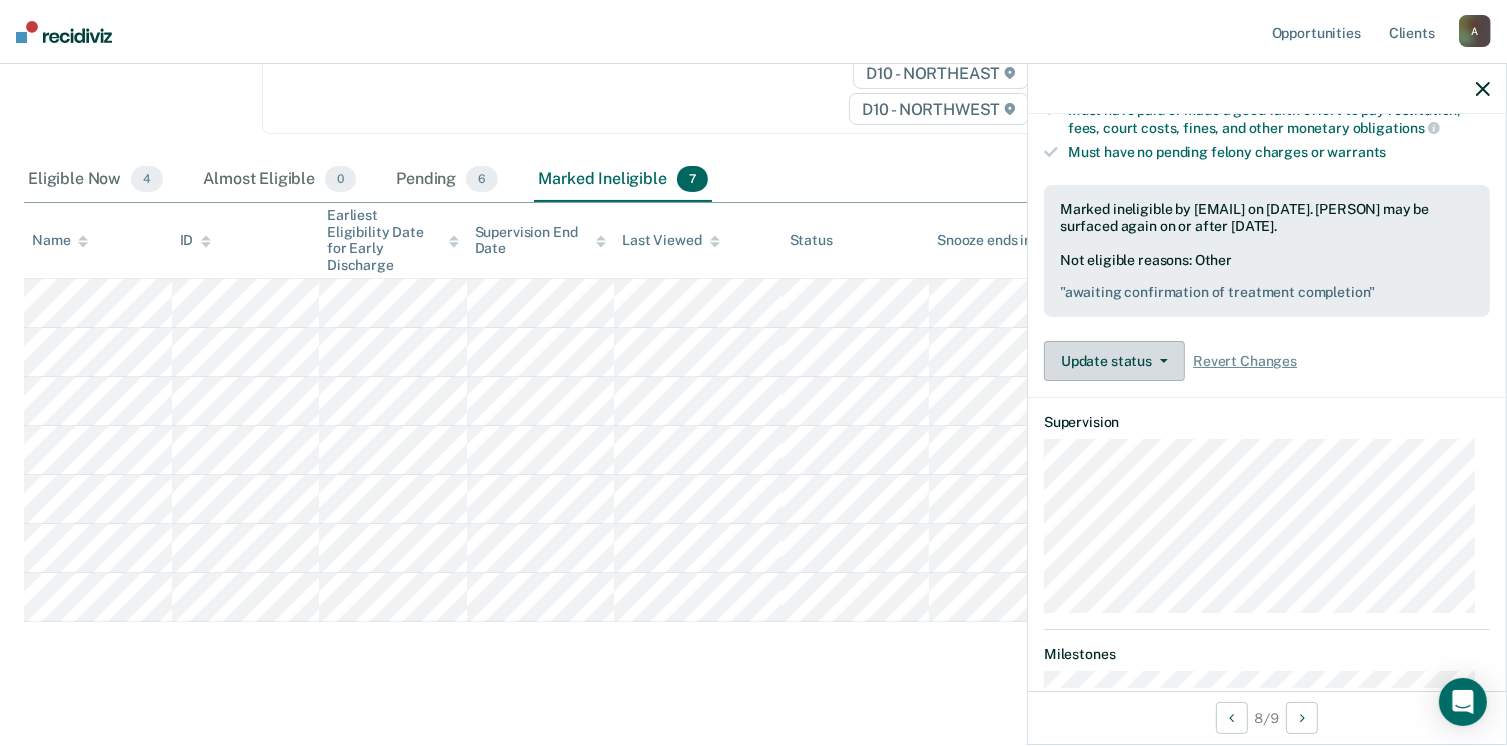 click on "Update status" at bounding box center [1114, 361] 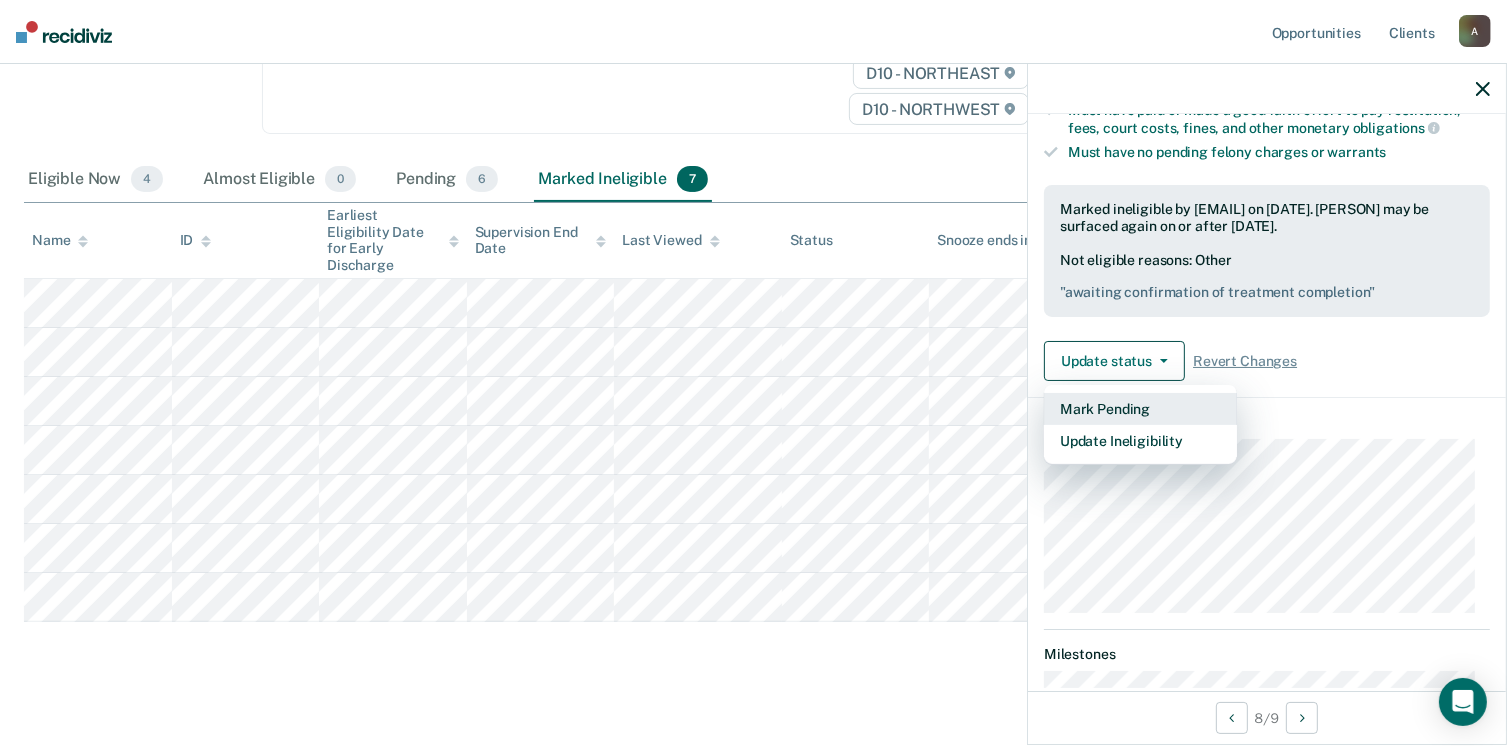 click on "Mark Pending" at bounding box center (1140, 409) 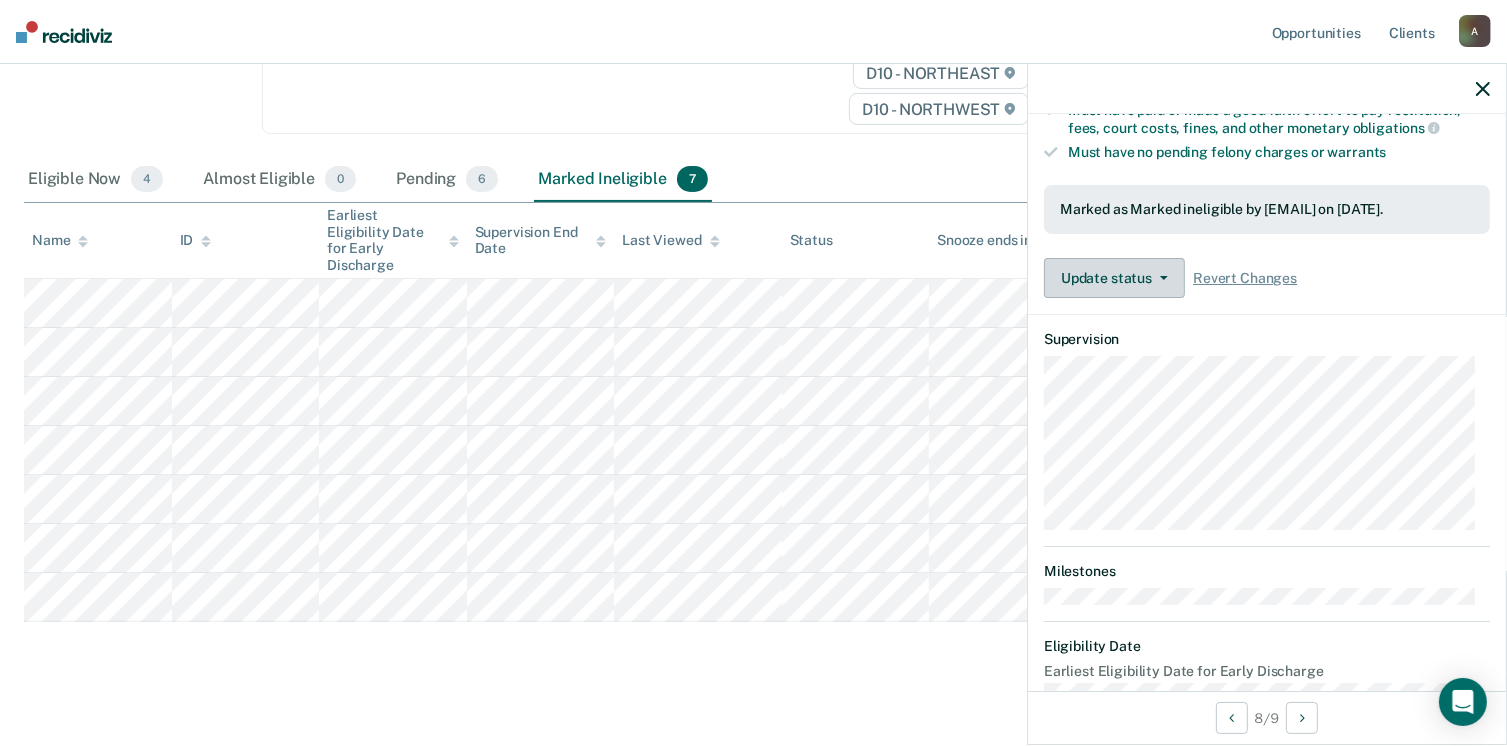 scroll, scrollTop: 288, scrollLeft: 0, axis: vertical 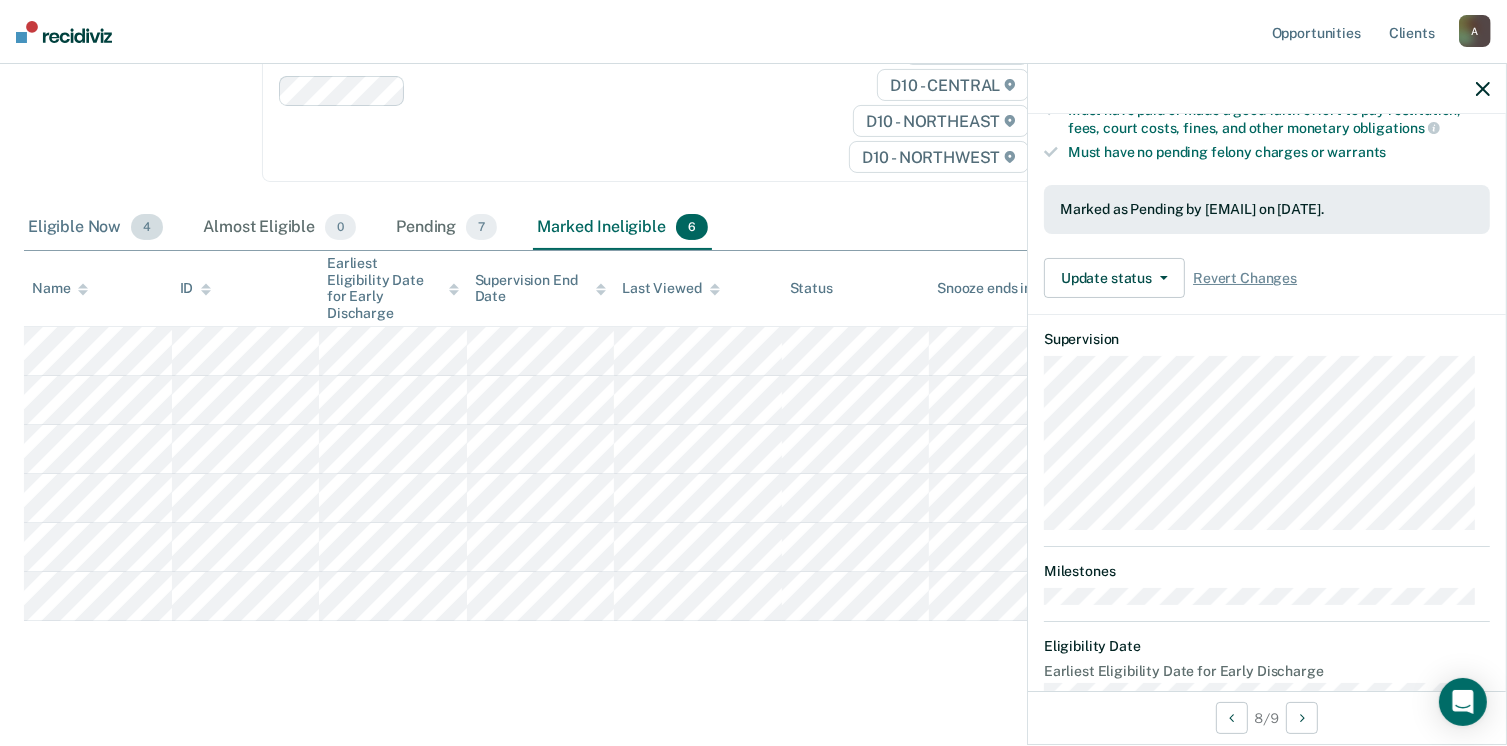 click on "Eligible Now 4" at bounding box center (95, 228) 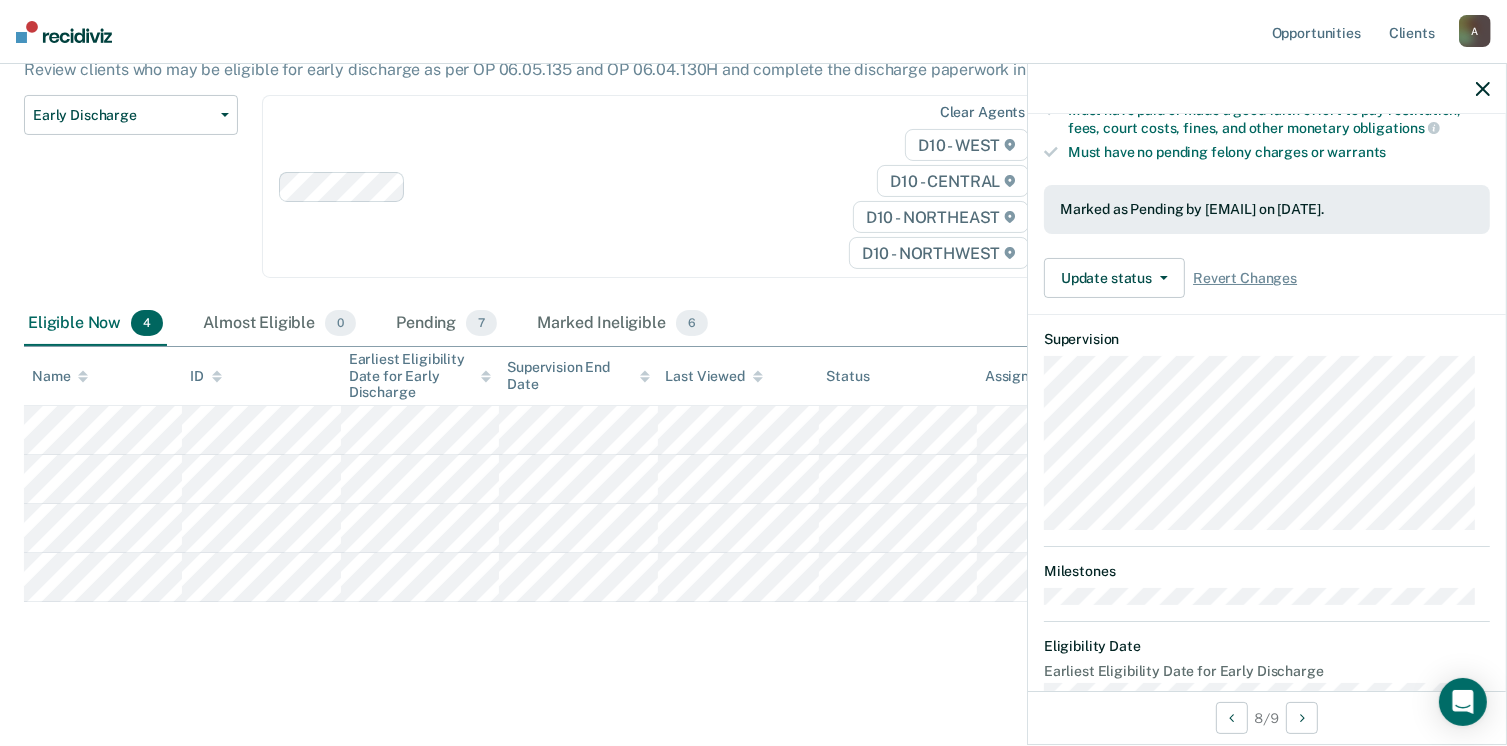 scroll, scrollTop: 189, scrollLeft: 0, axis: vertical 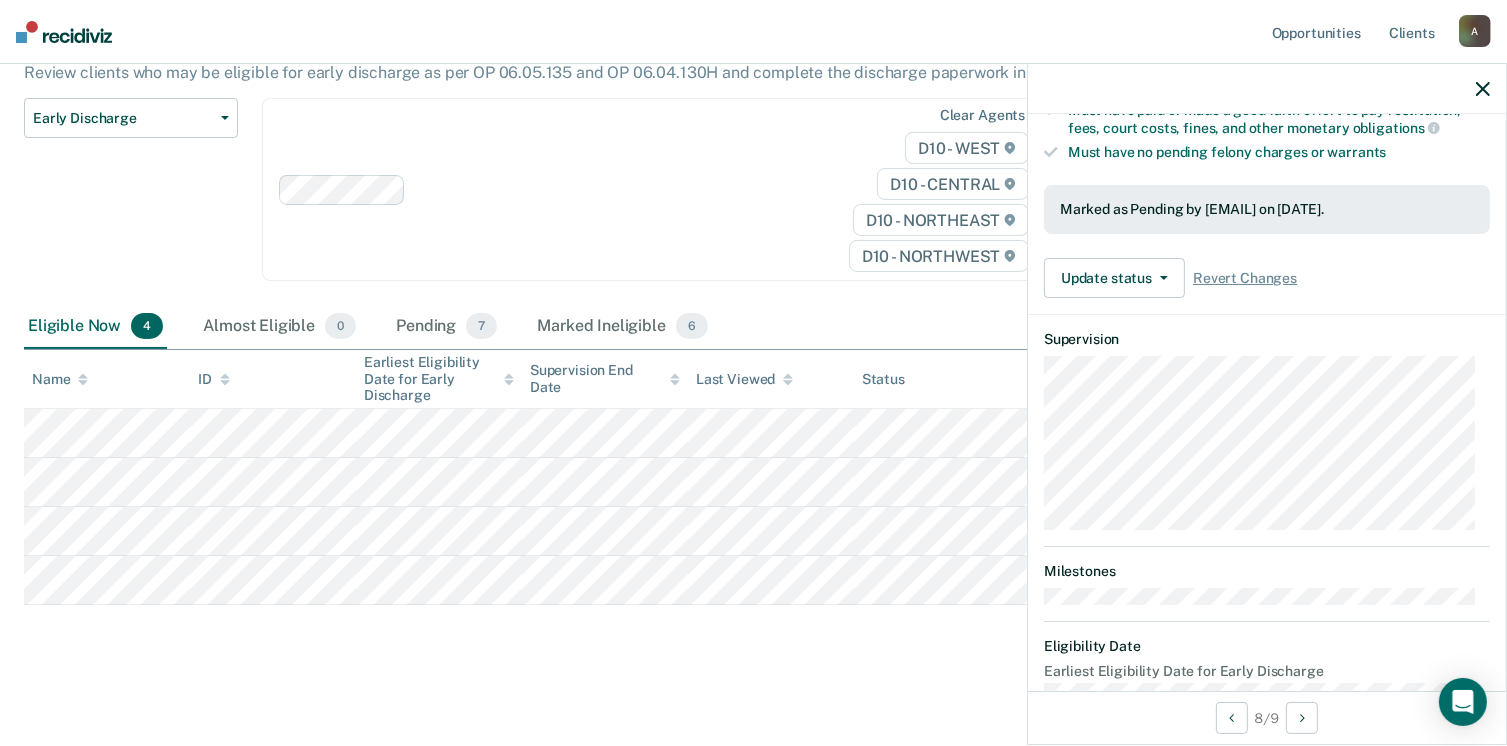 click 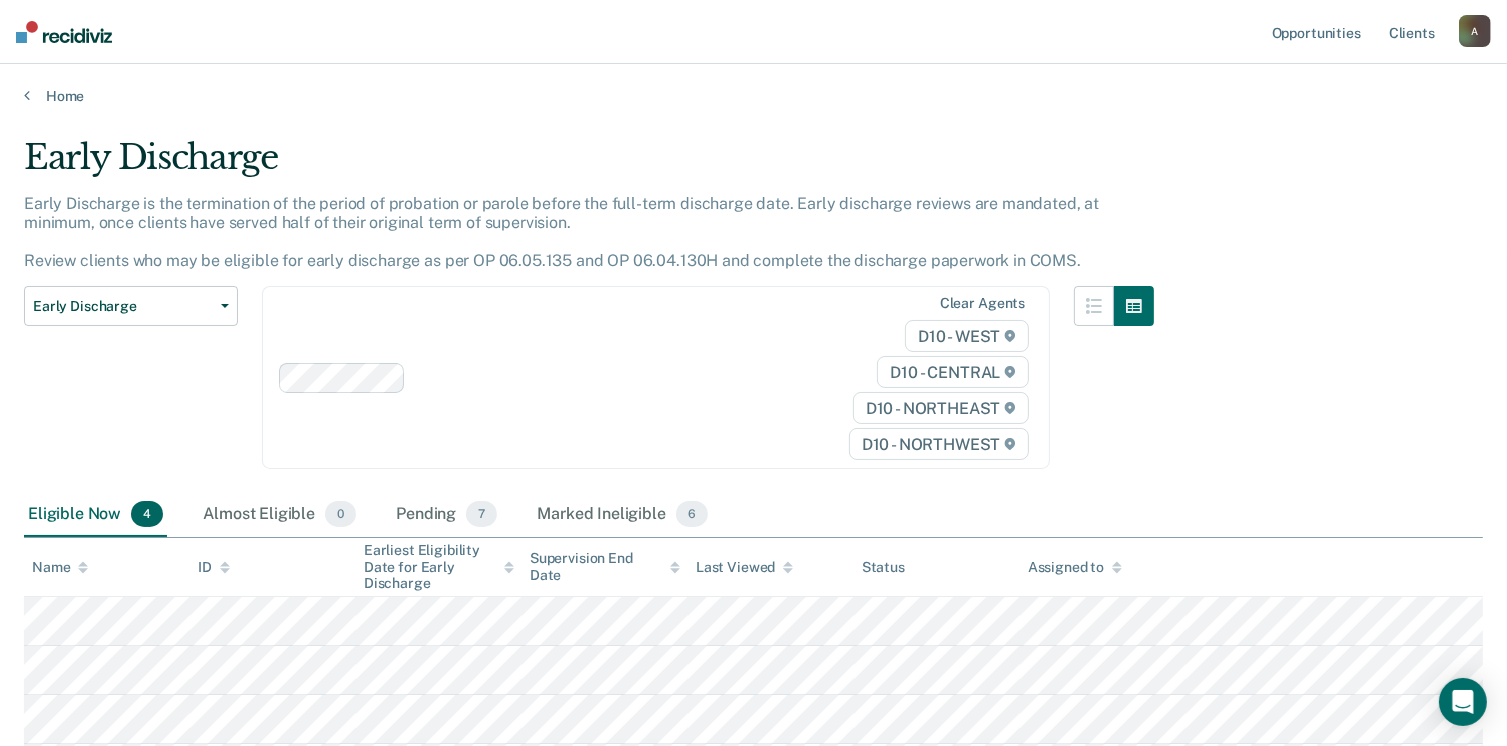 scroll, scrollTop: 0, scrollLeft: 0, axis: both 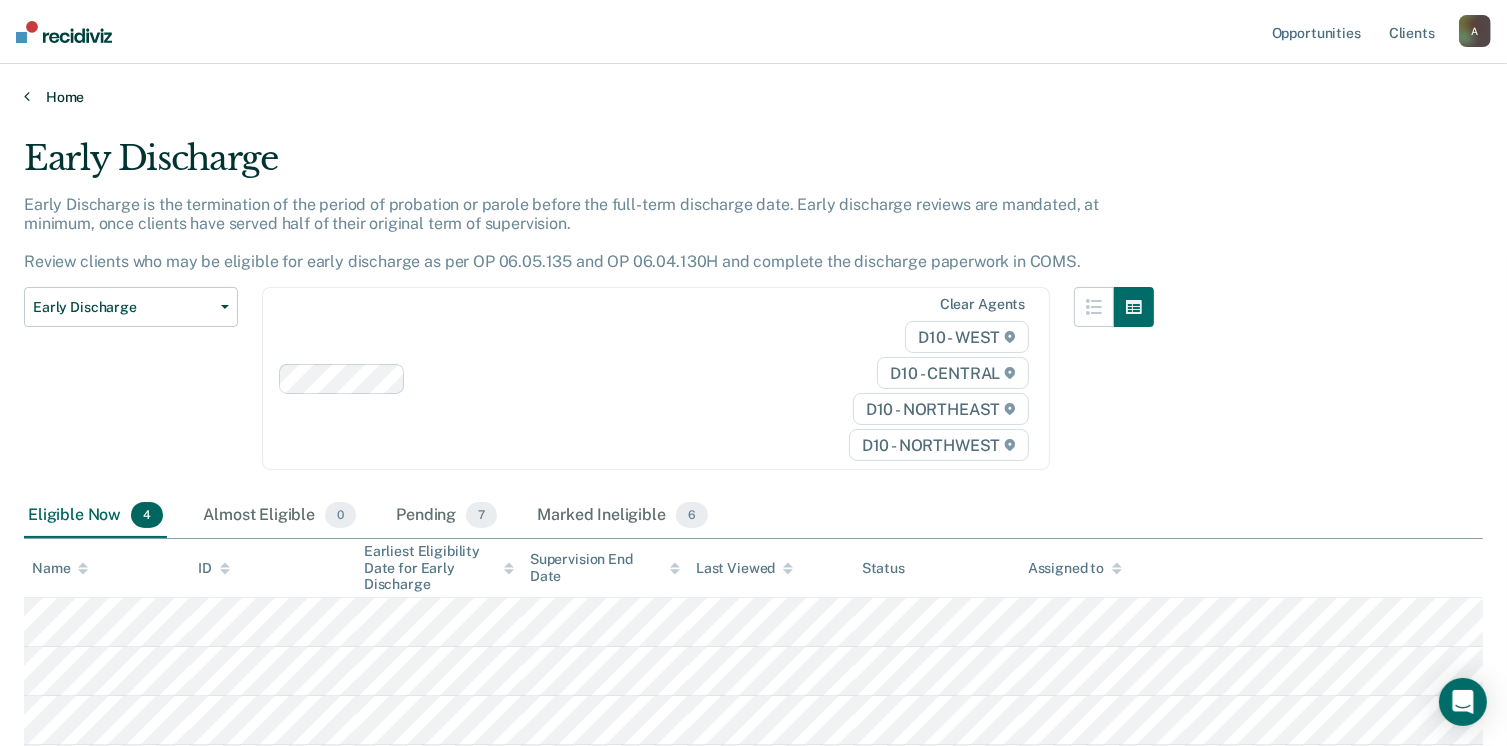 click at bounding box center (27, 96) 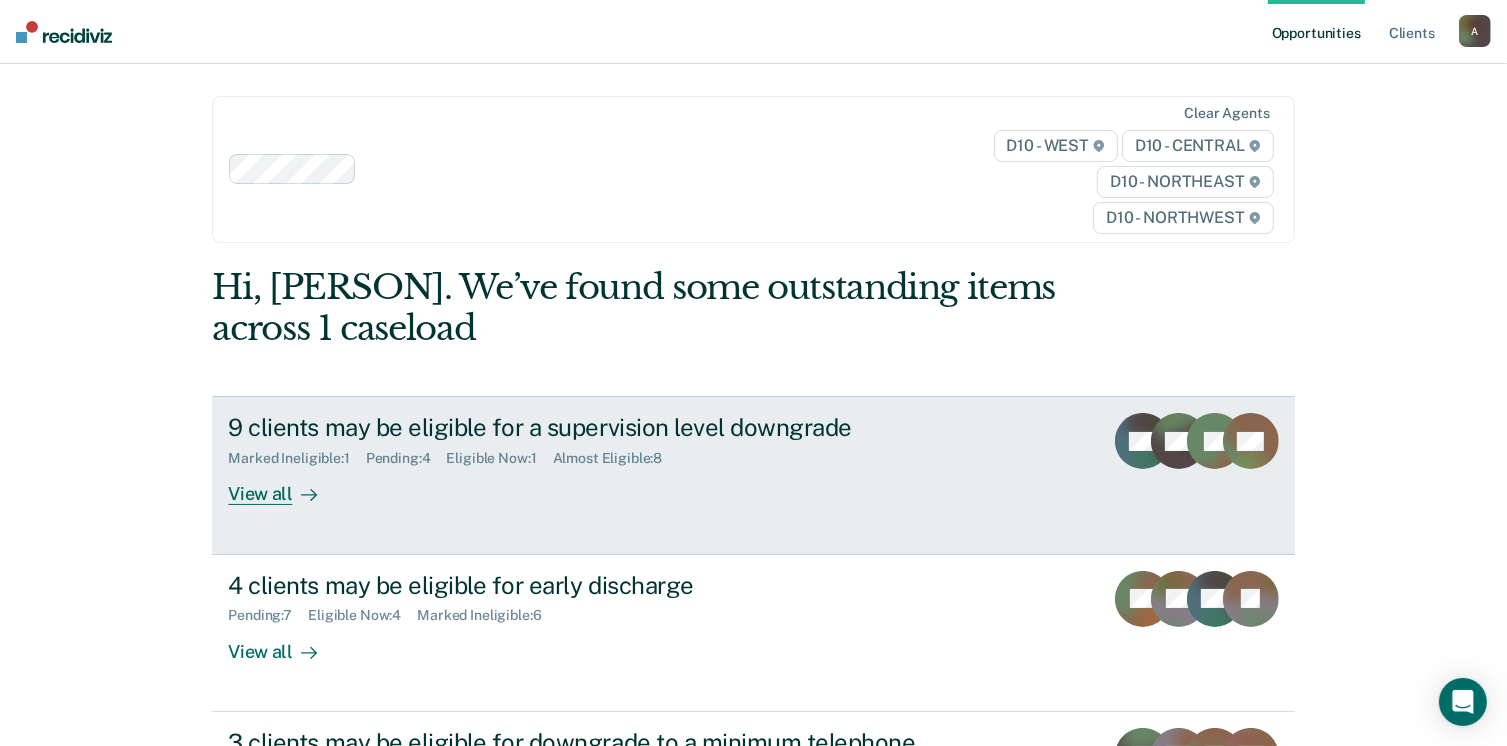 click on "View all" at bounding box center (284, 486) 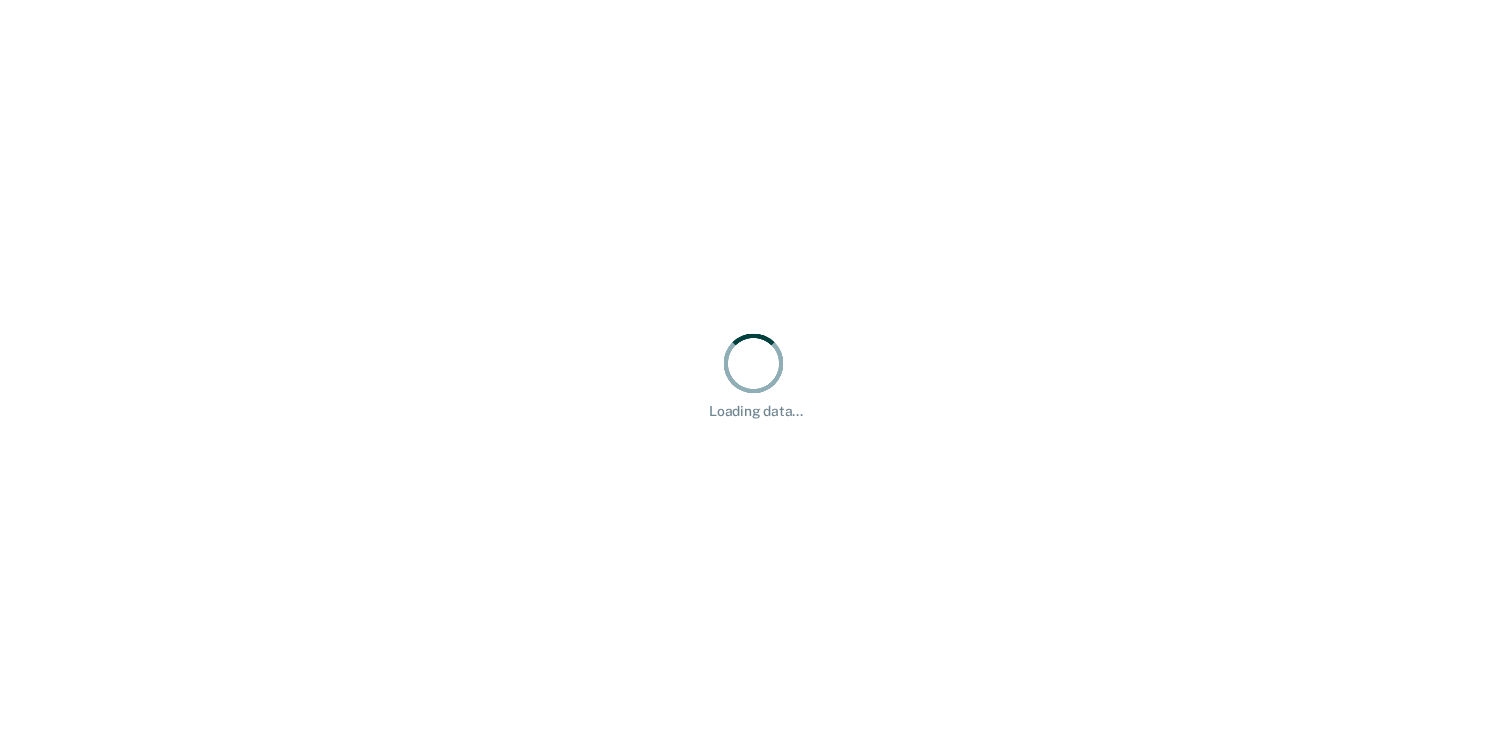 scroll, scrollTop: 0, scrollLeft: 0, axis: both 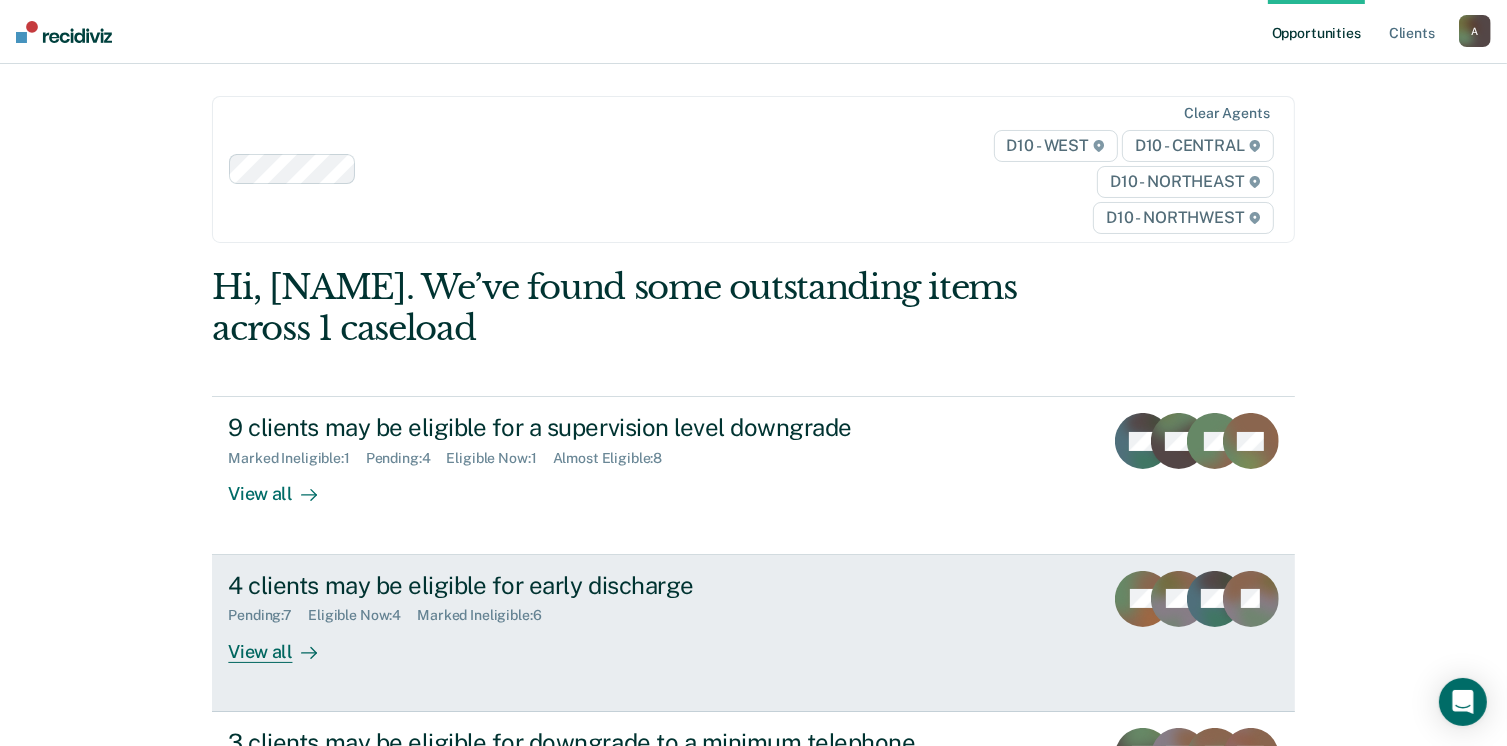 click on "View all" at bounding box center [284, 643] 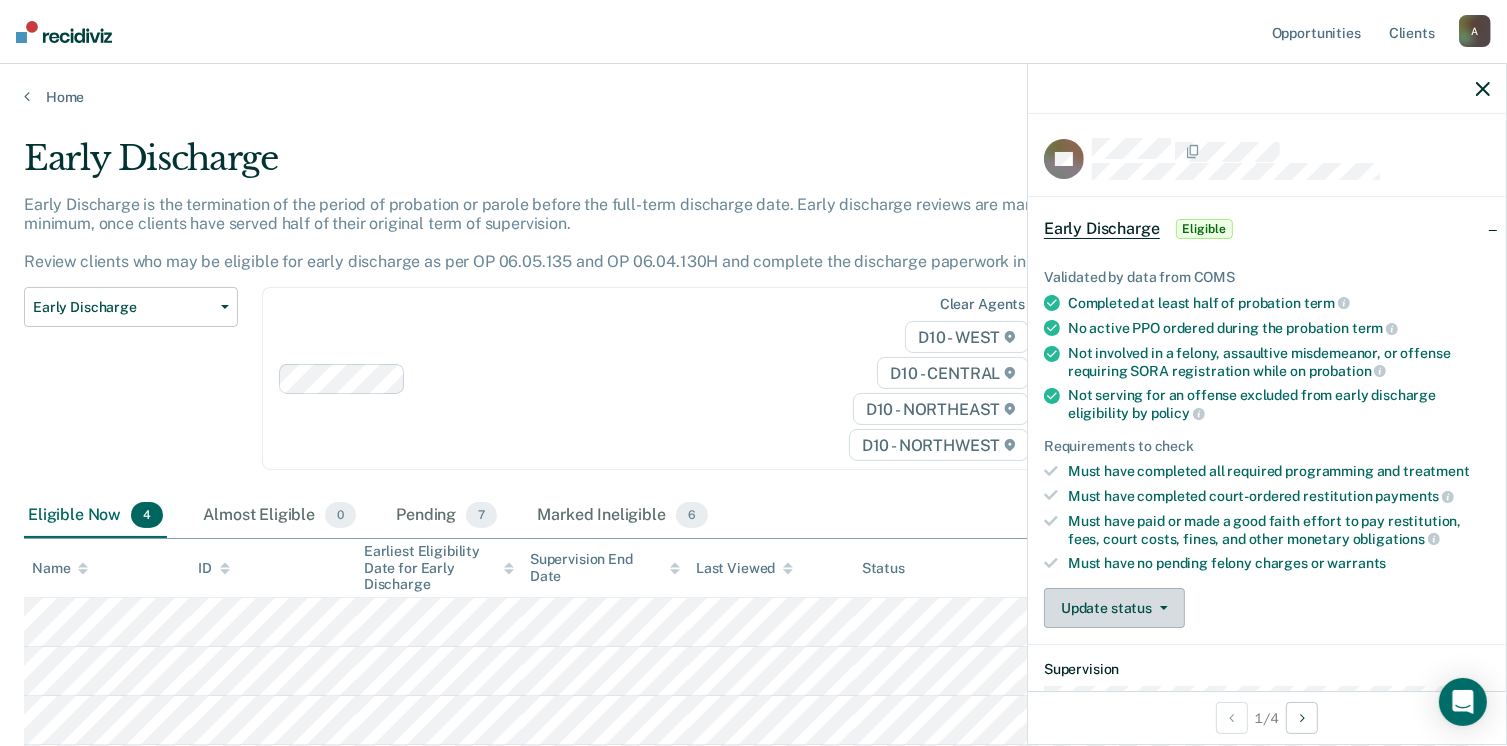 click on "Update status" at bounding box center [1114, 608] 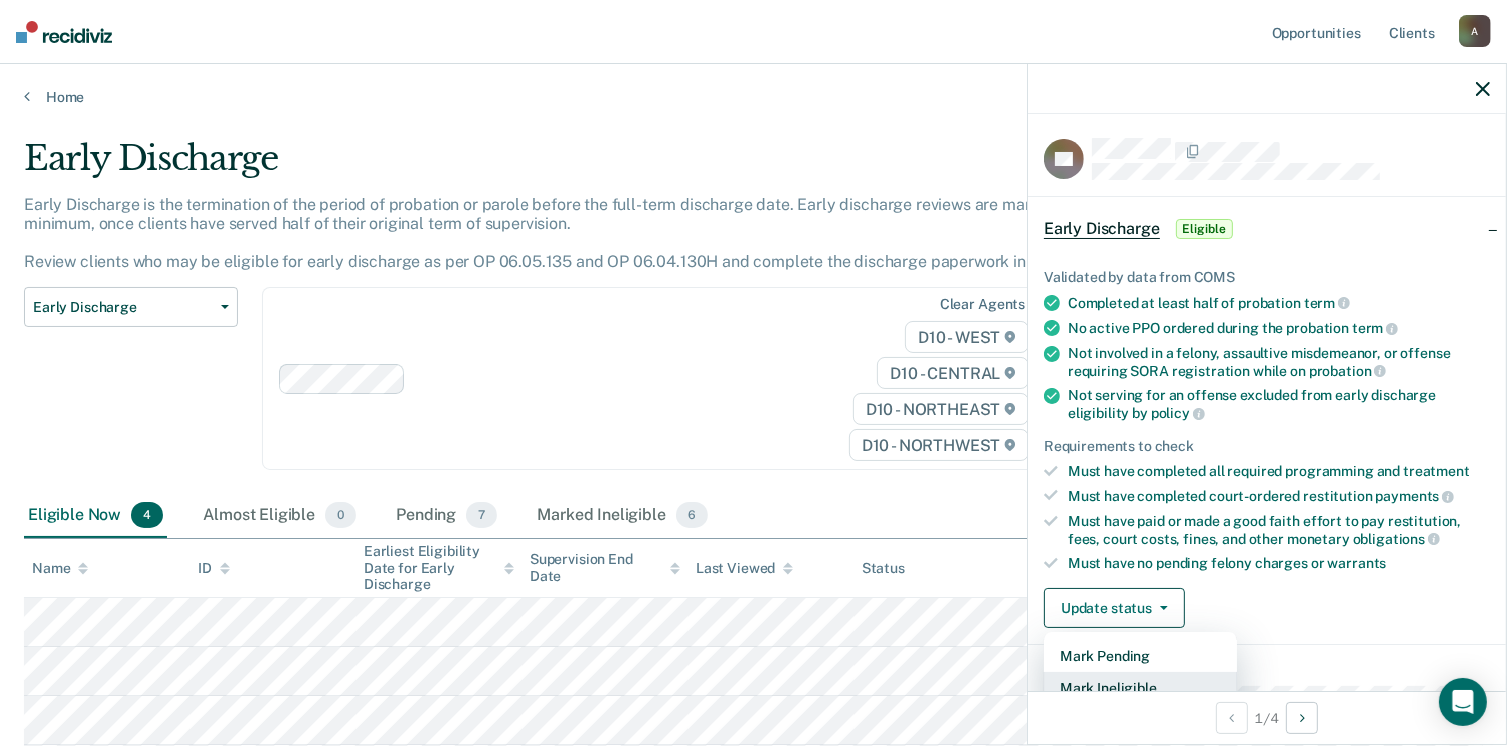 scroll, scrollTop: 5, scrollLeft: 0, axis: vertical 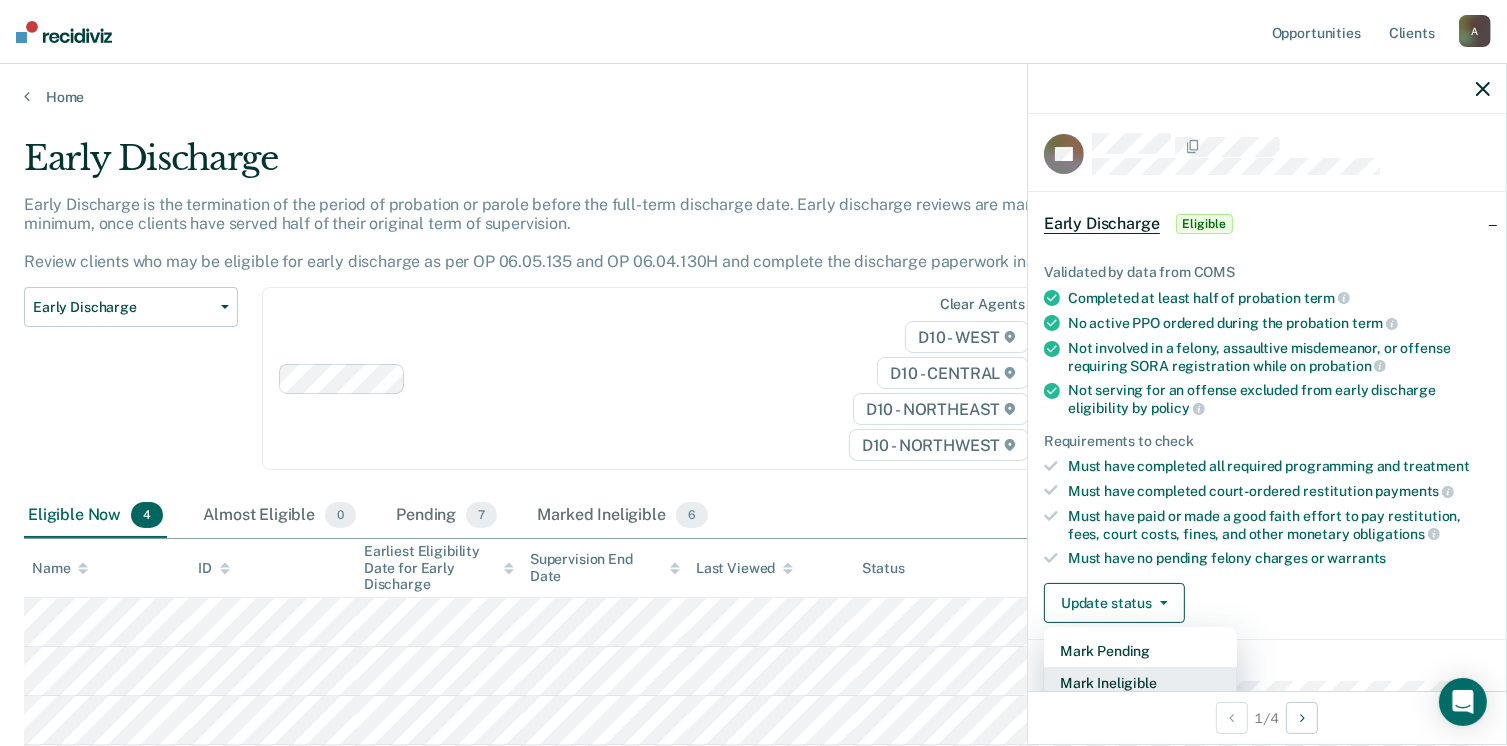 click on "Mark Ineligible" at bounding box center (1140, 683) 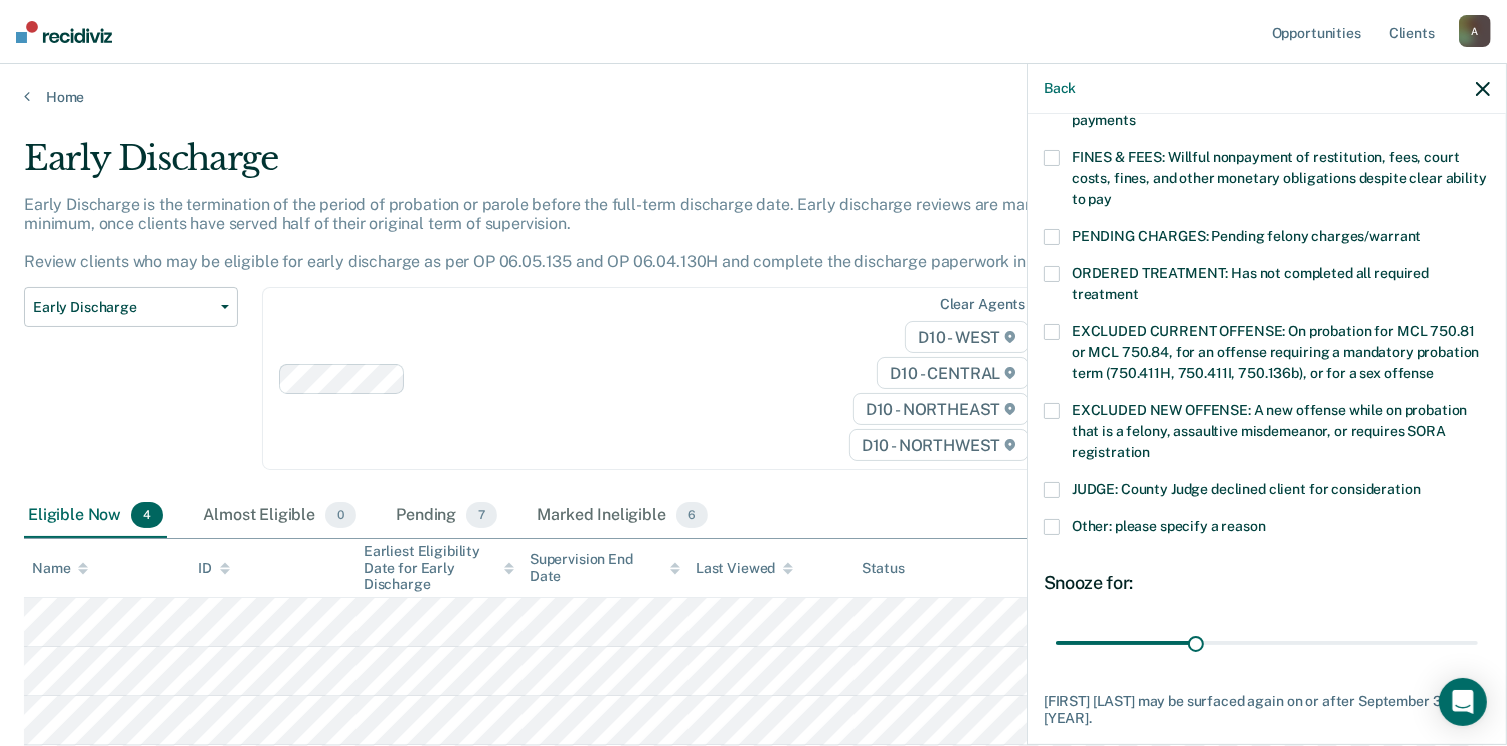 scroll, scrollTop: 568, scrollLeft: 0, axis: vertical 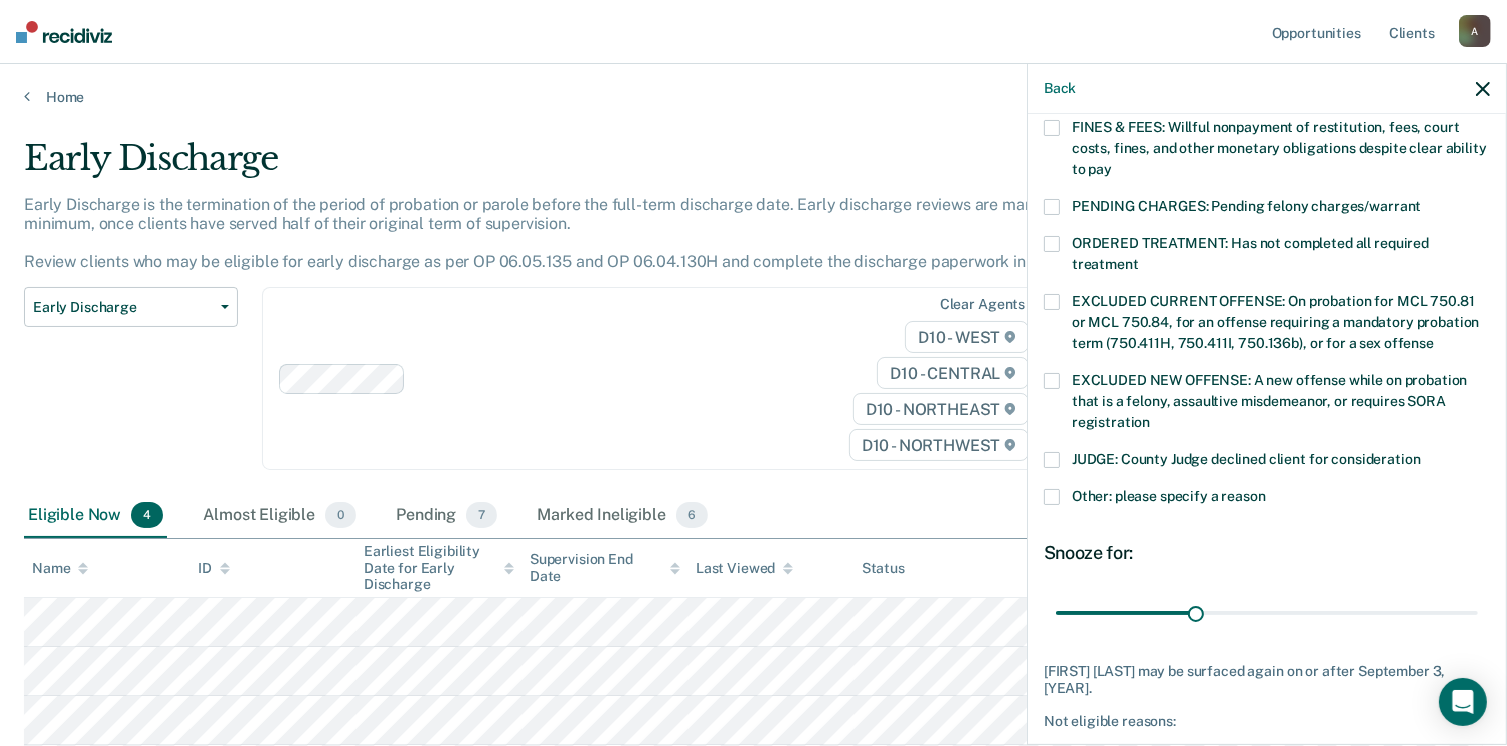 click at bounding box center [1052, 460] 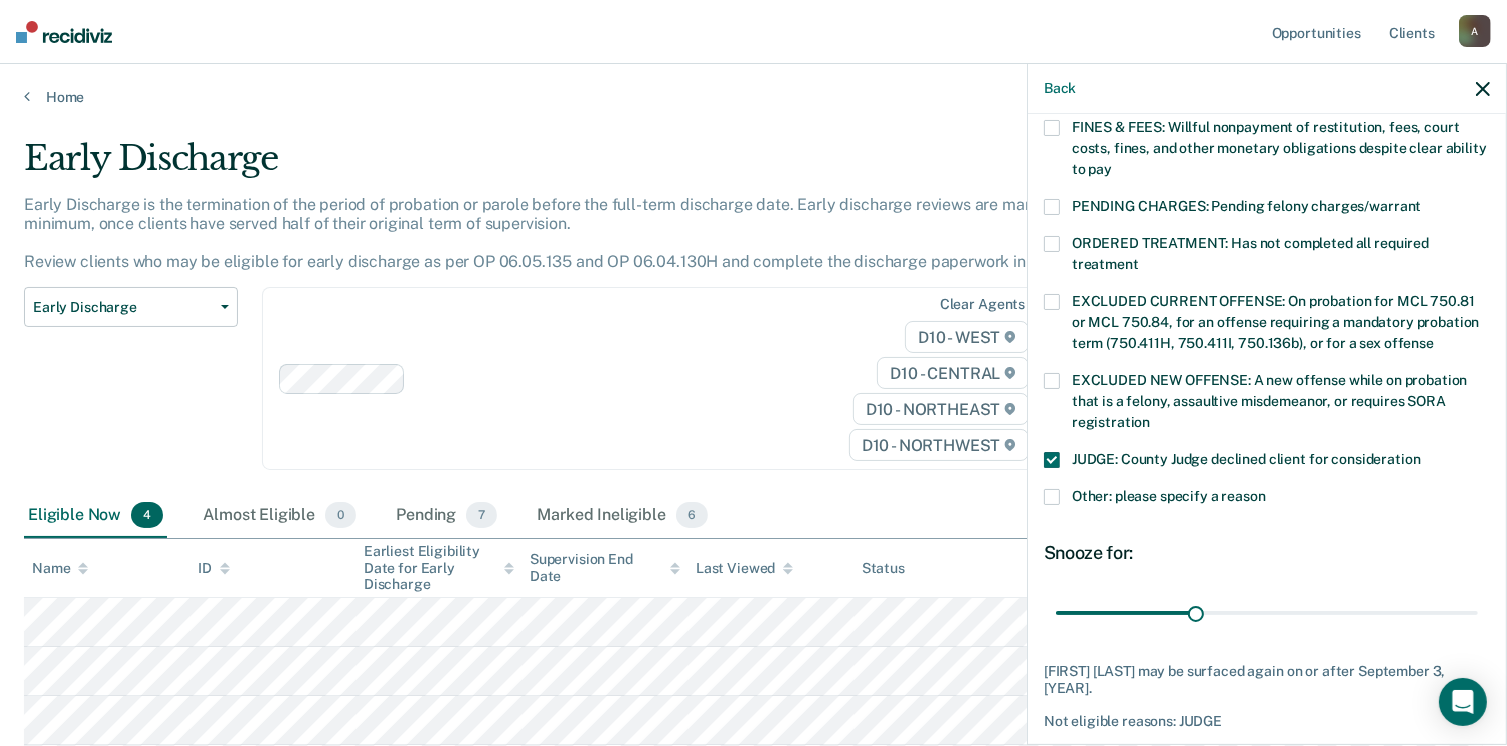 scroll, scrollTop: 630, scrollLeft: 0, axis: vertical 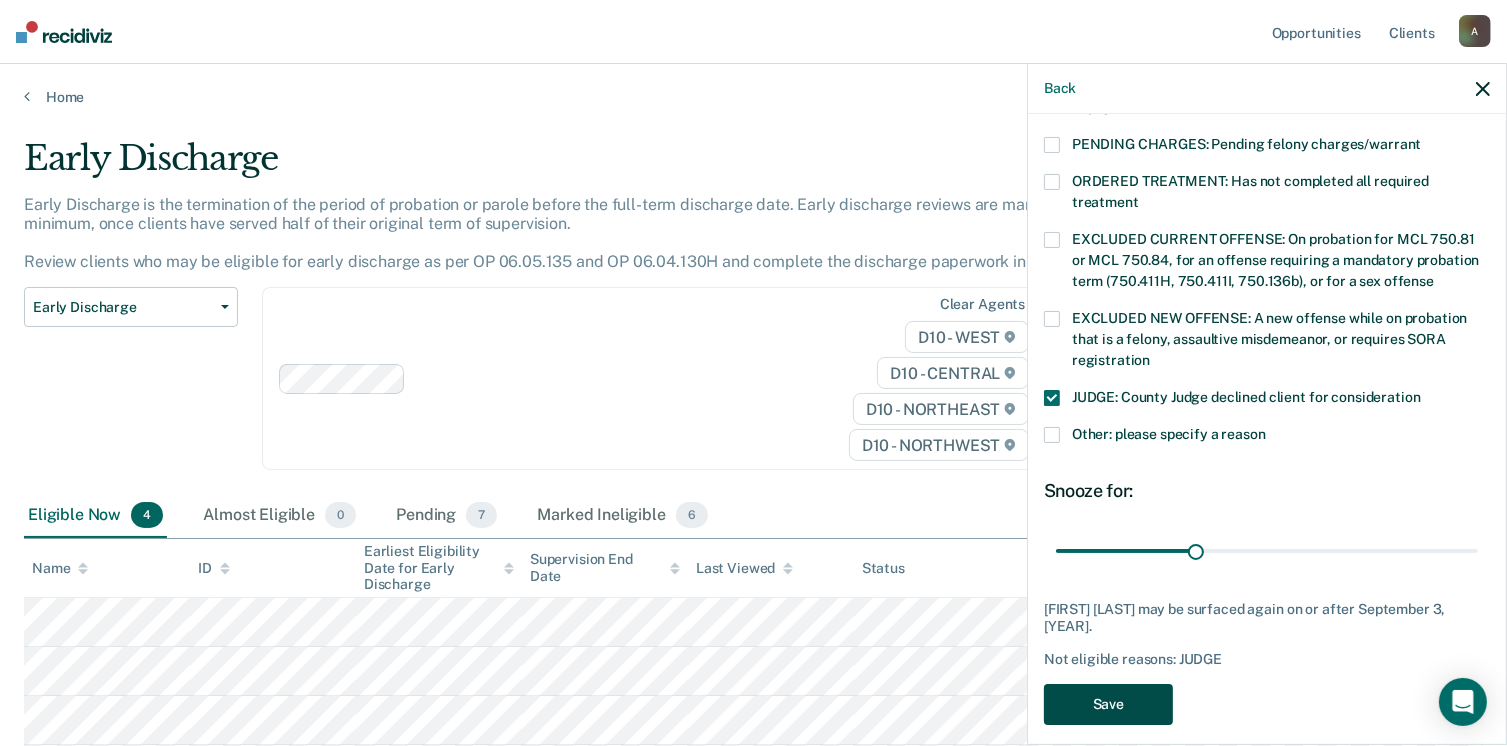 click on "Save" at bounding box center (1108, 704) 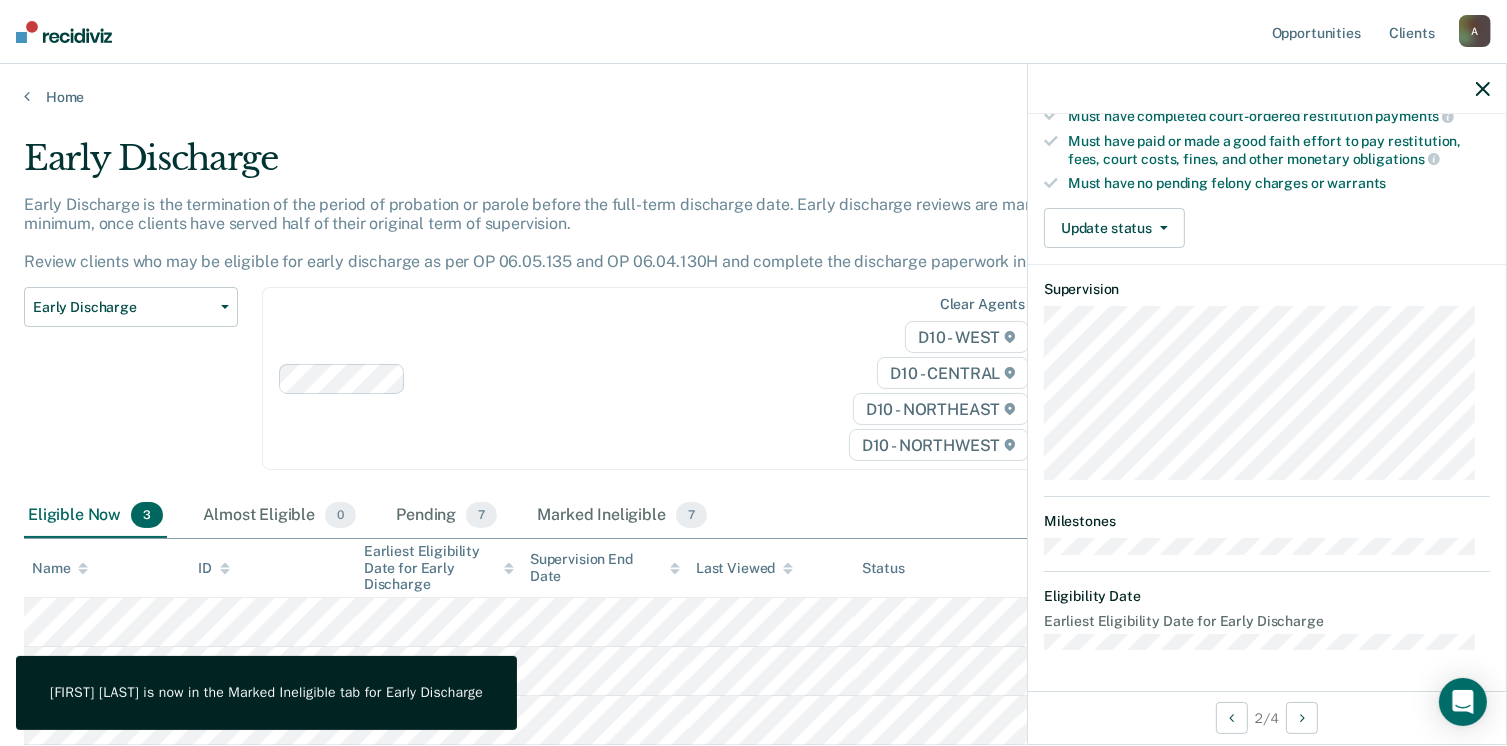 scroll, scrollTop: 371, scrollLeft: 0, axis: vertical 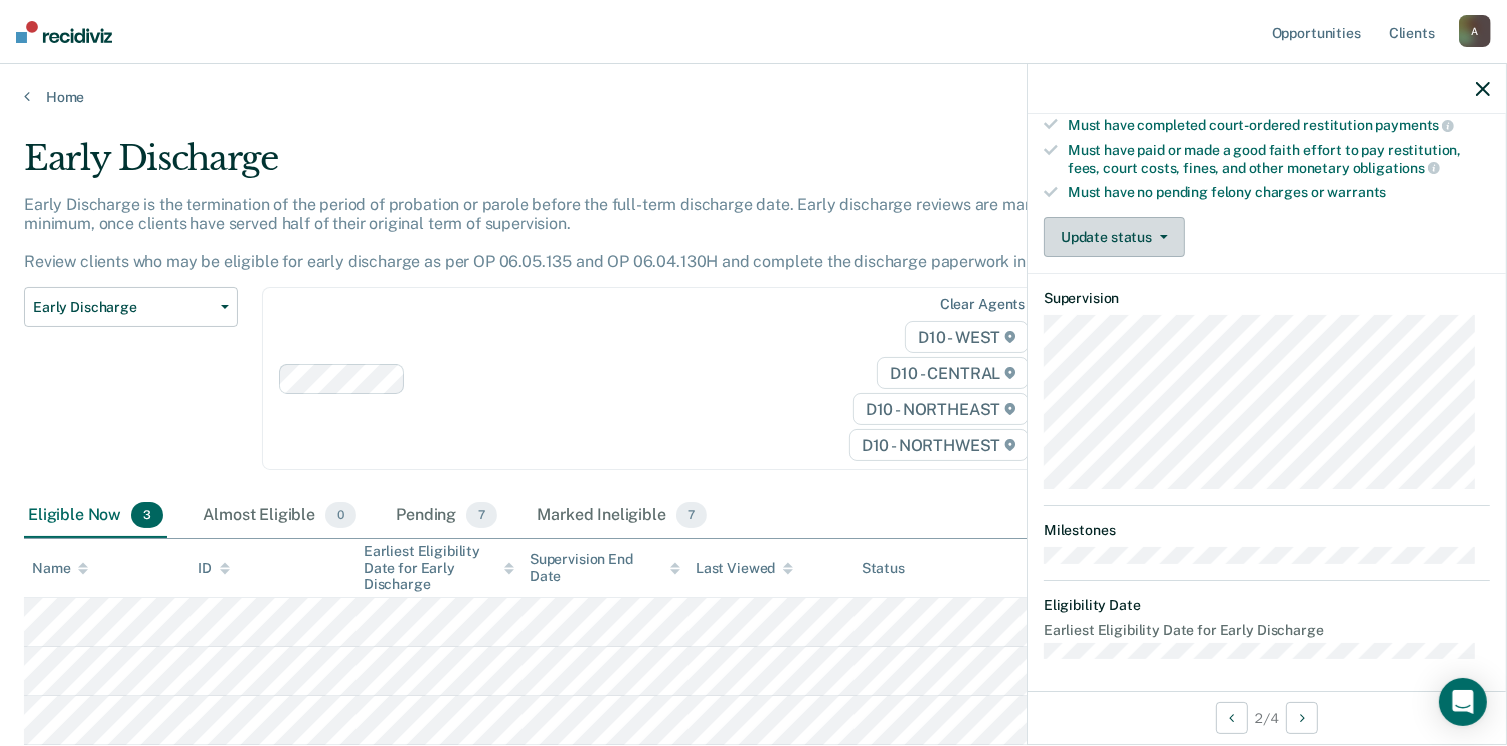 click on "Update status" at bounding box center [1114, 237] 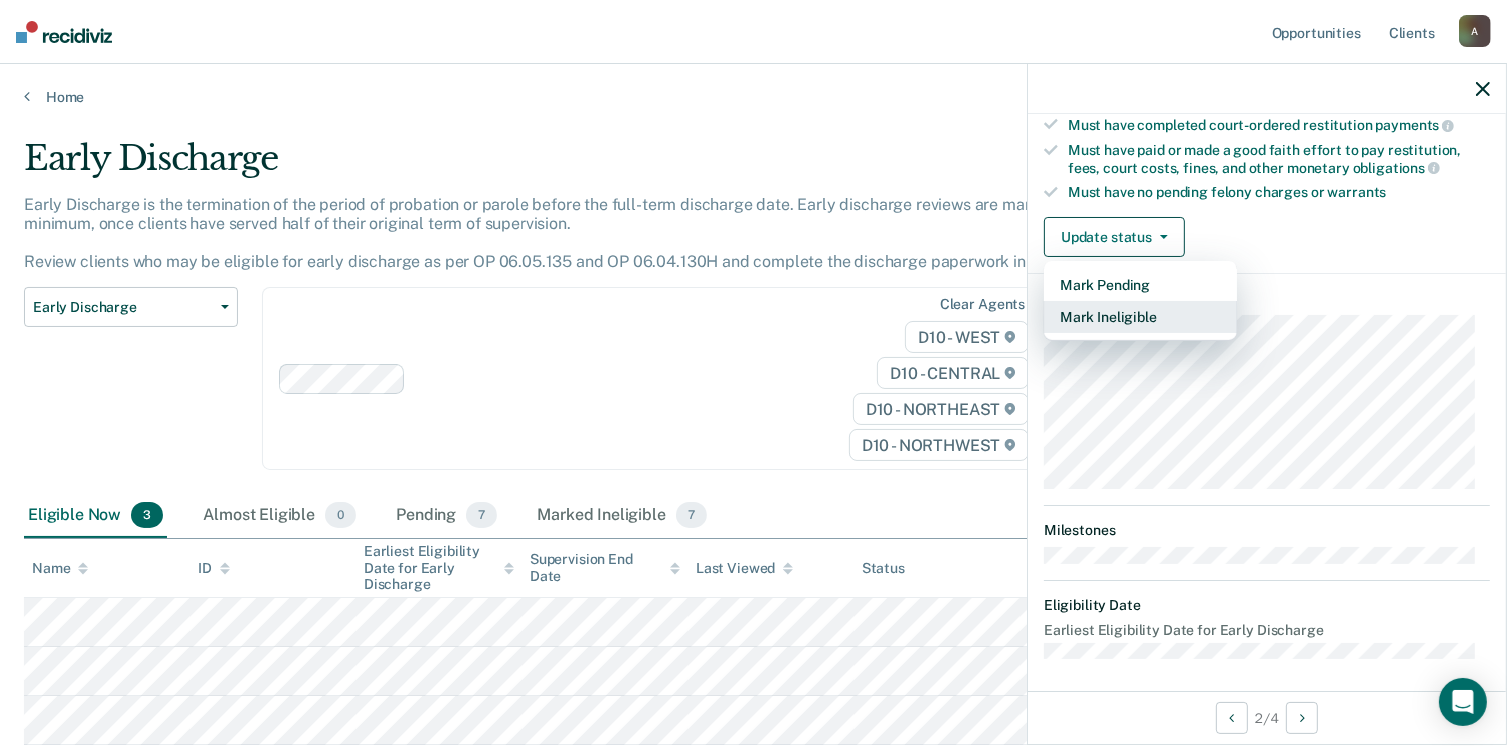 click on "Mark Ineligible" at bounding box center (1140, 317) 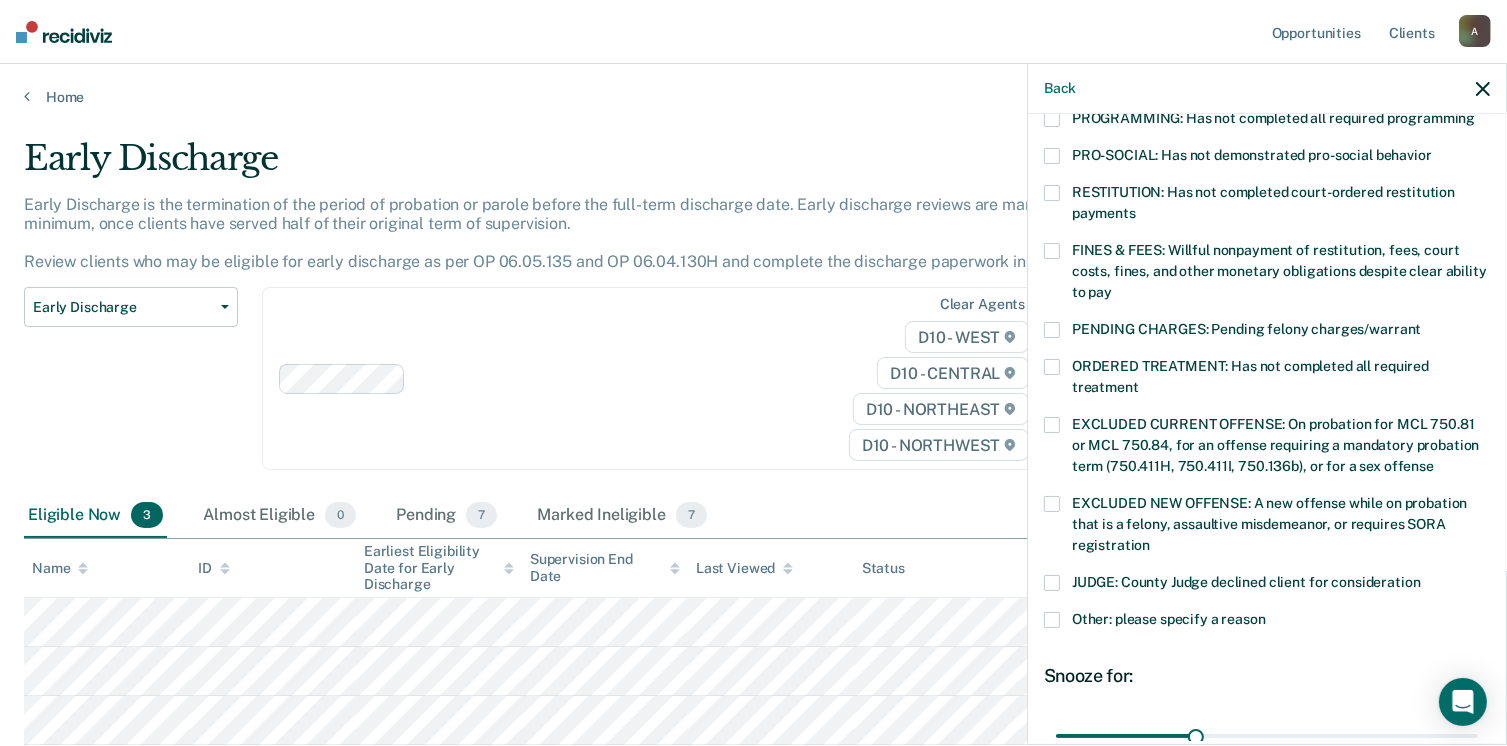scroll, scrollTop: 647, scrollLeft: 0, axis: vertical 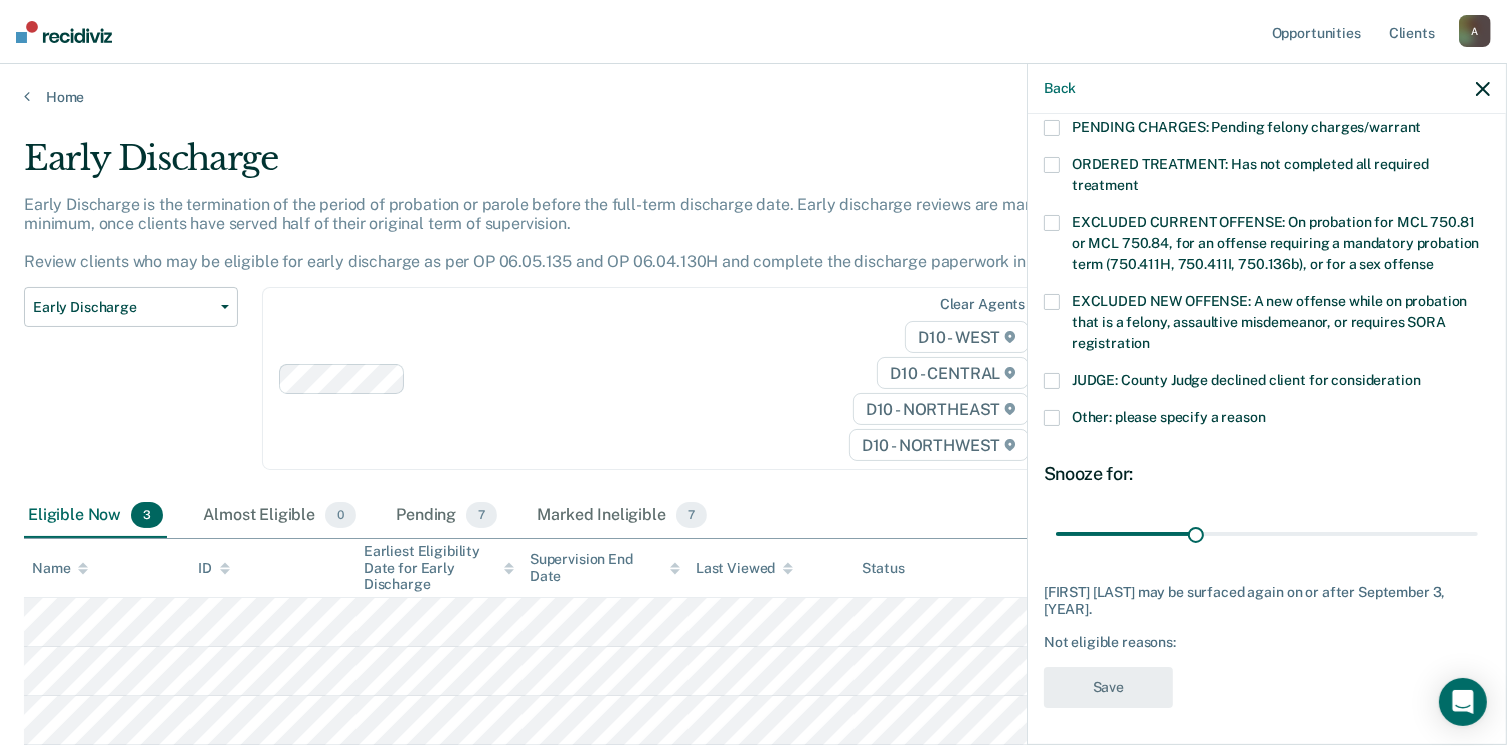 click at bounding box center [1052, 381] 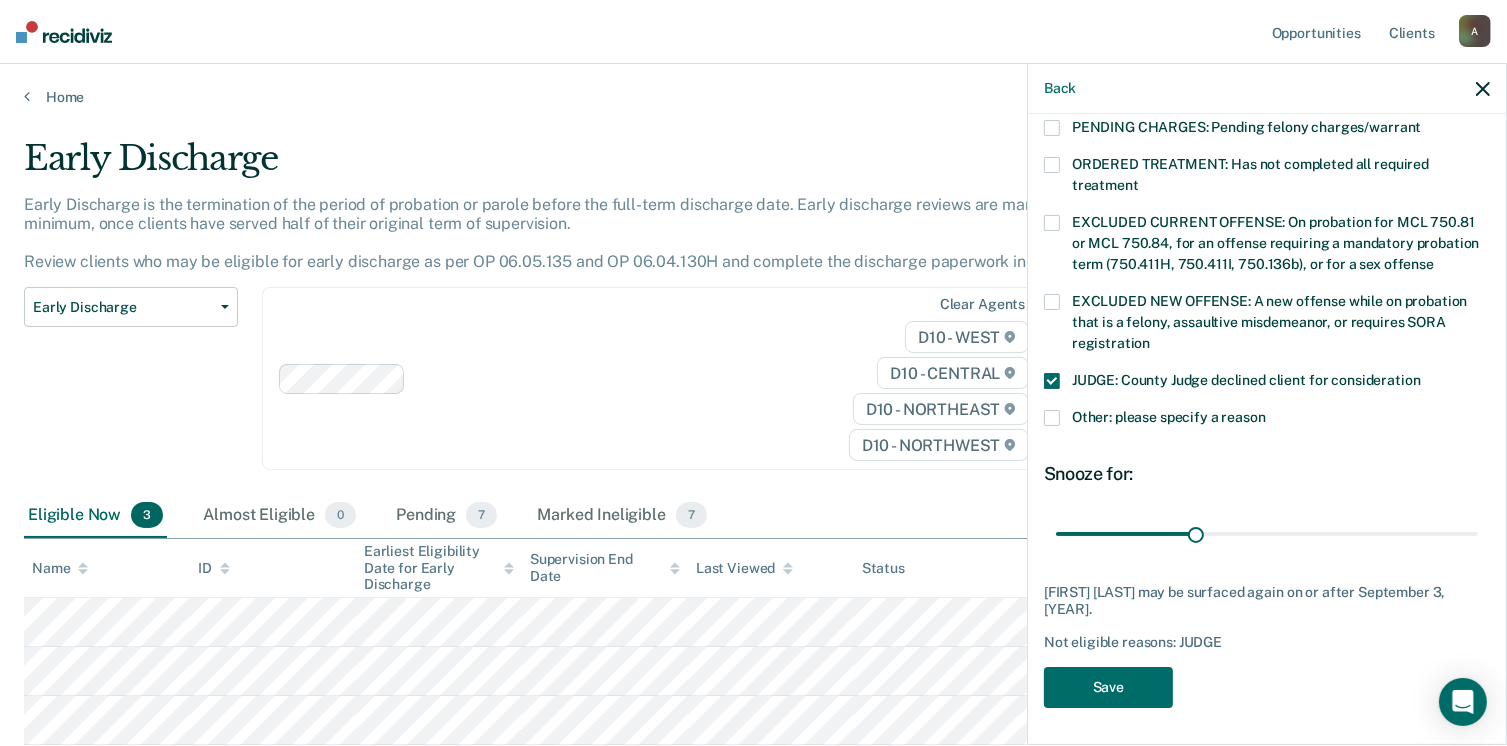 click at bounding box center (1052, 418) 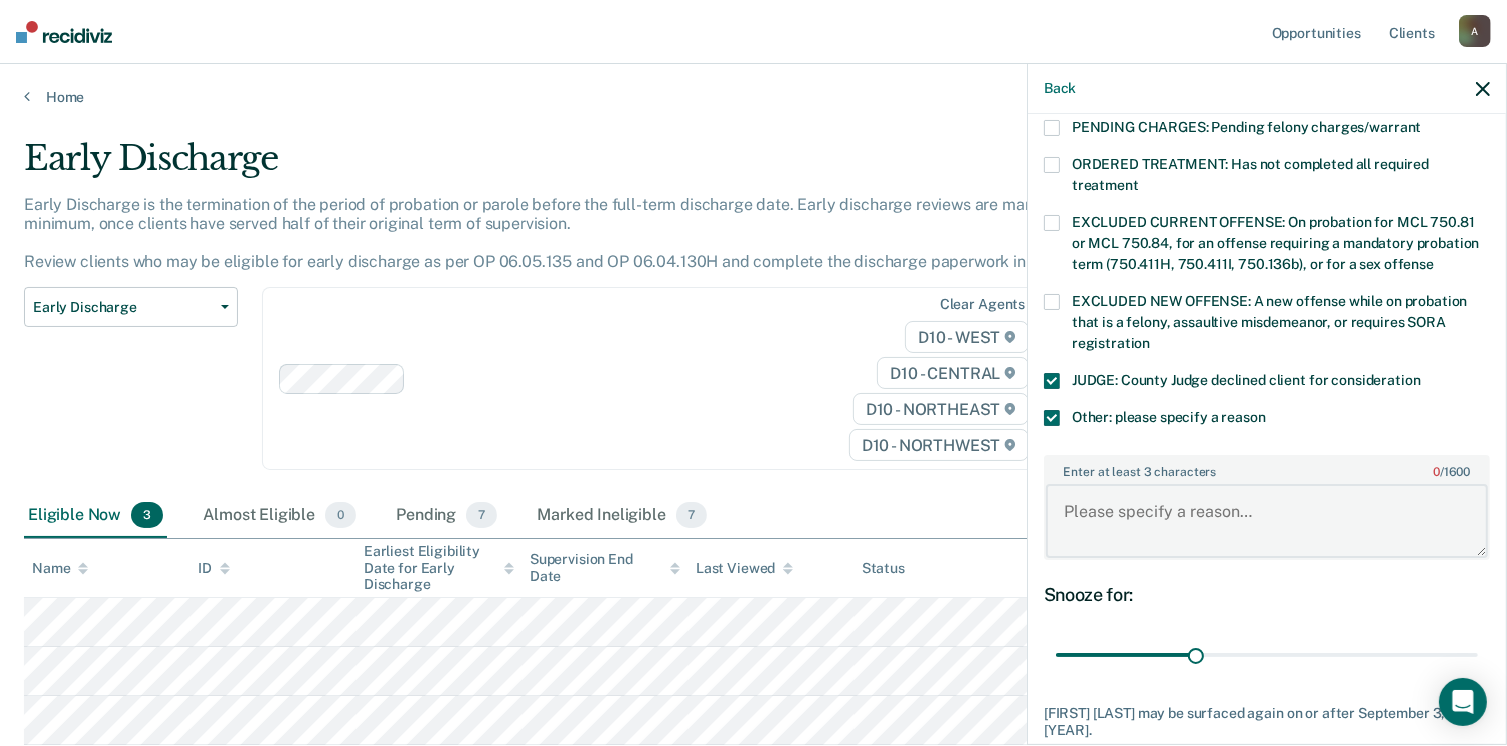 click on "Enter at least 3 characters 0  /  1600" at bounding box center [1267, 521] 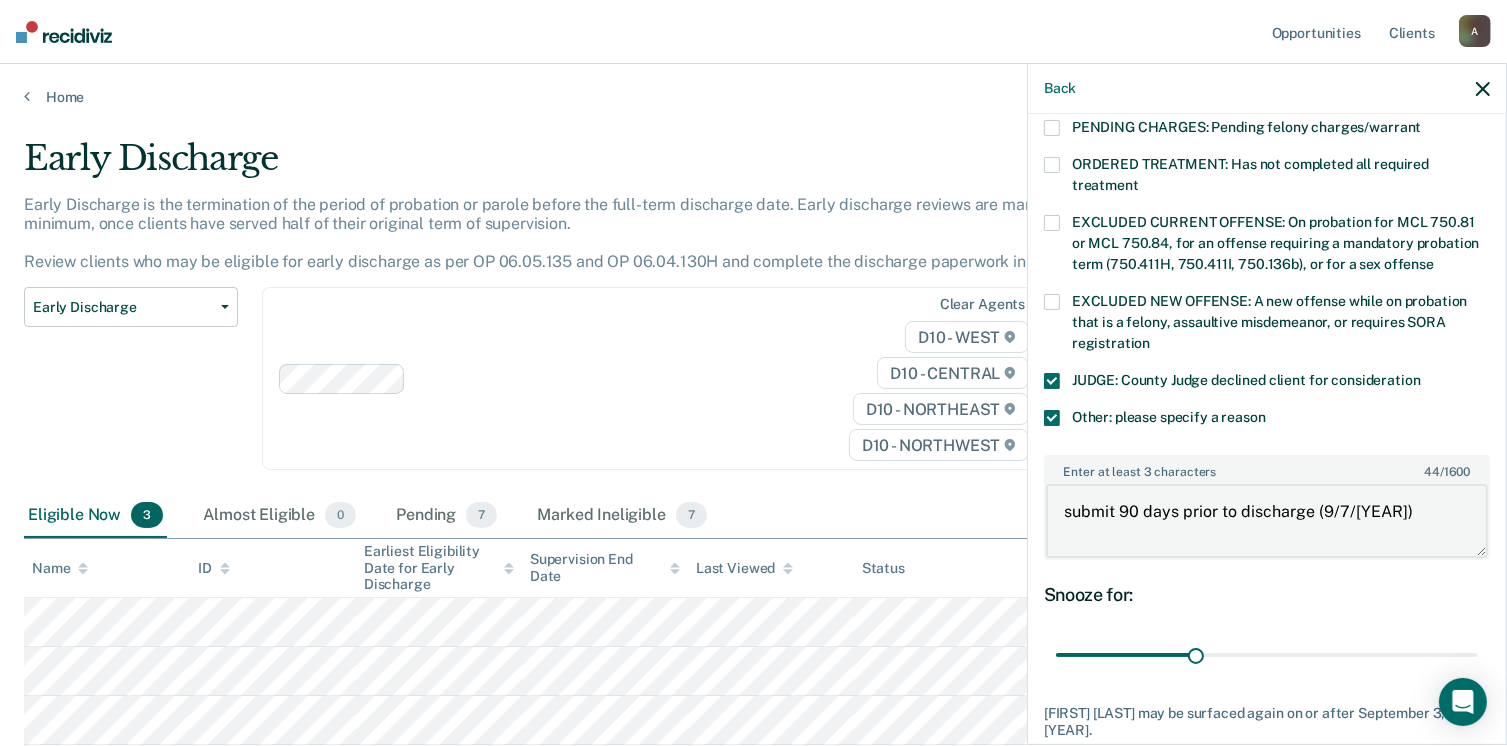 type on "submit 90 days prior to discharge (9/7/2025)" 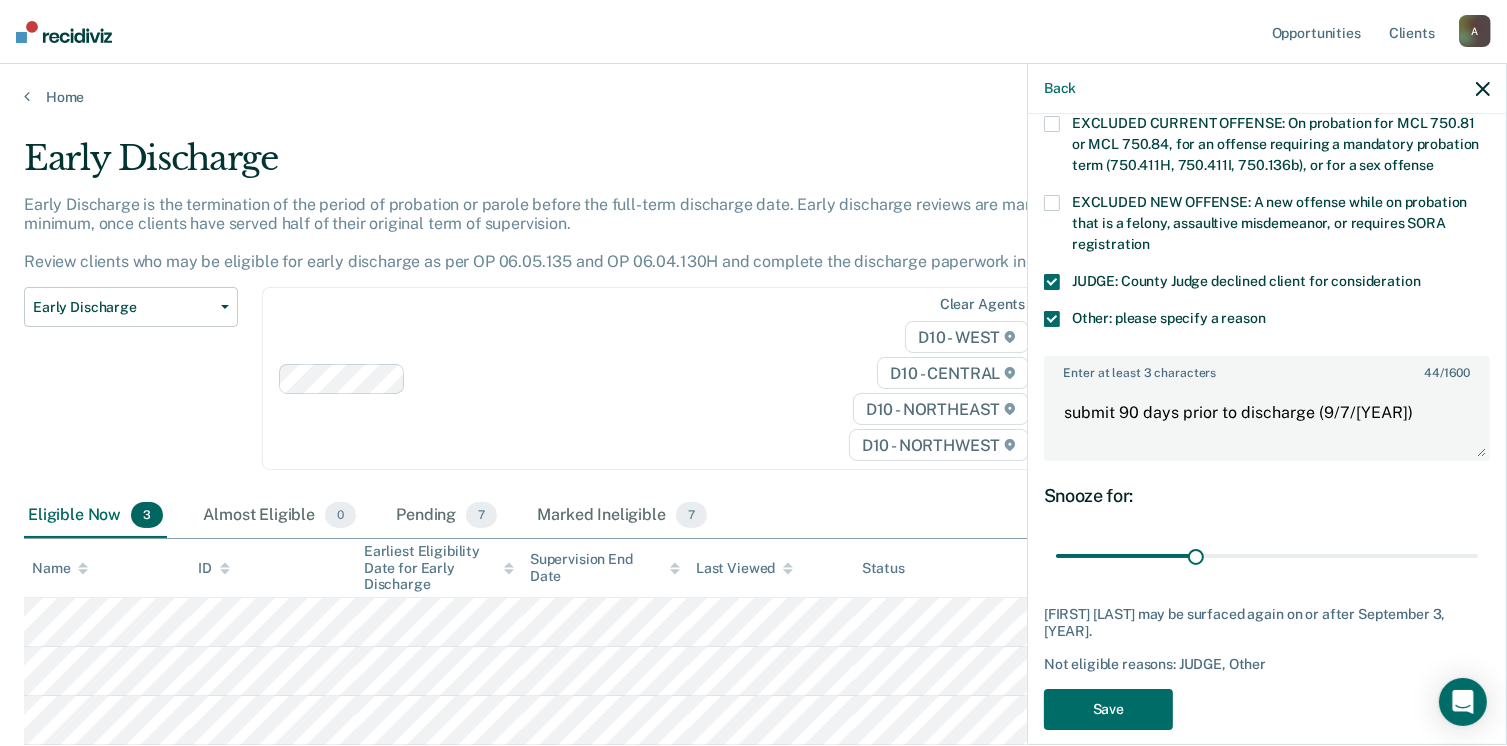 scroll, scrollTop: 766, scrollLeft: 0, axis: vertical 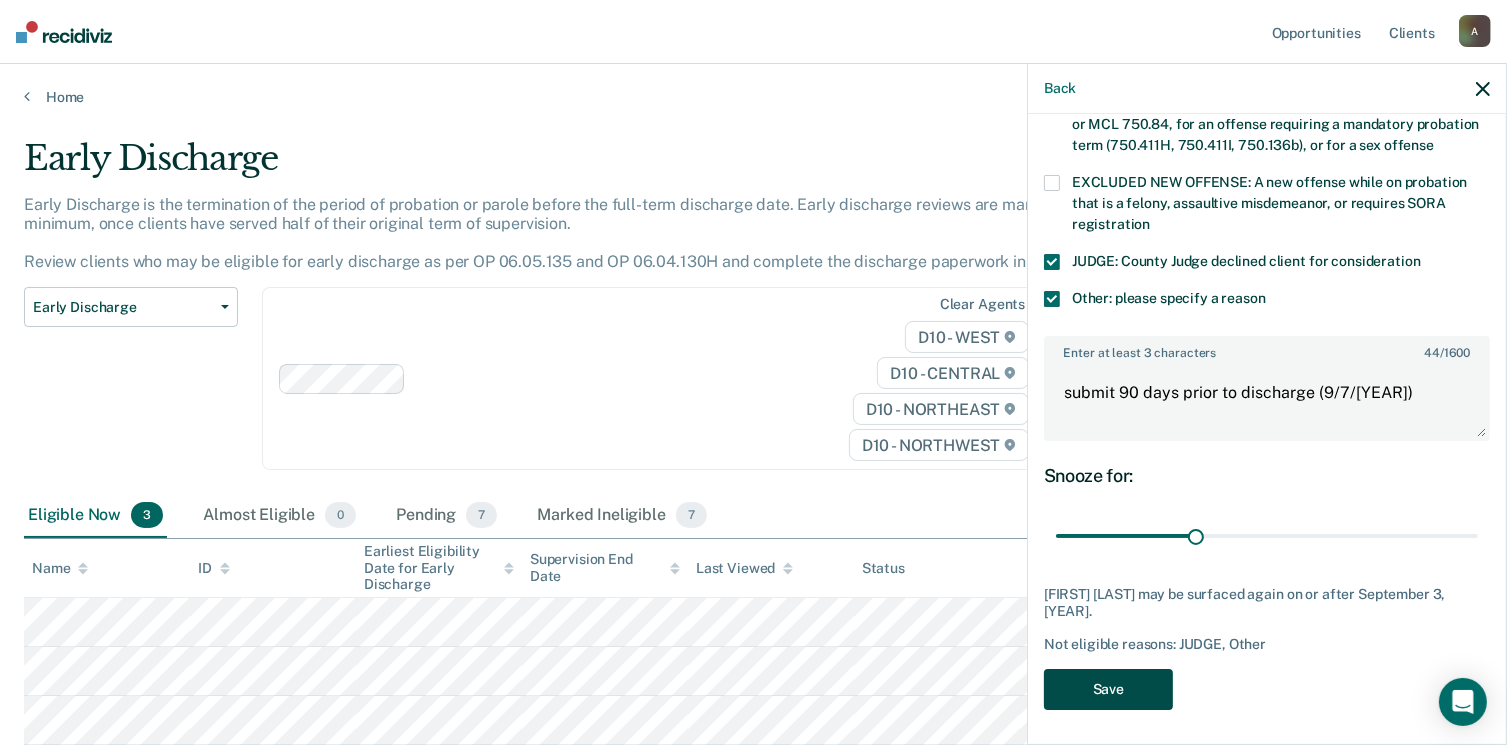 click on "Save" at bounding box center [1108, 689] 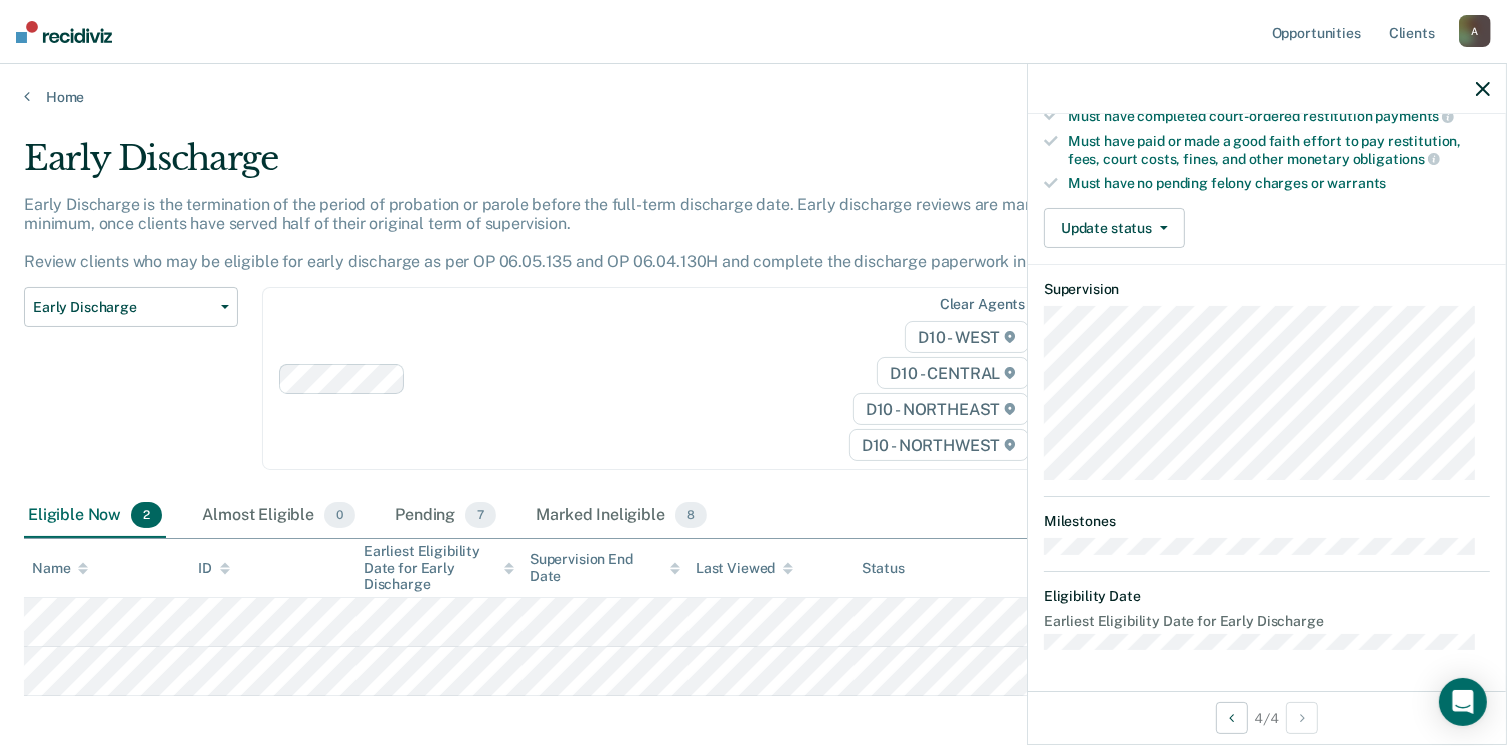scroll, scrollTop: 371, scrollLeft: 0, axis: vertical 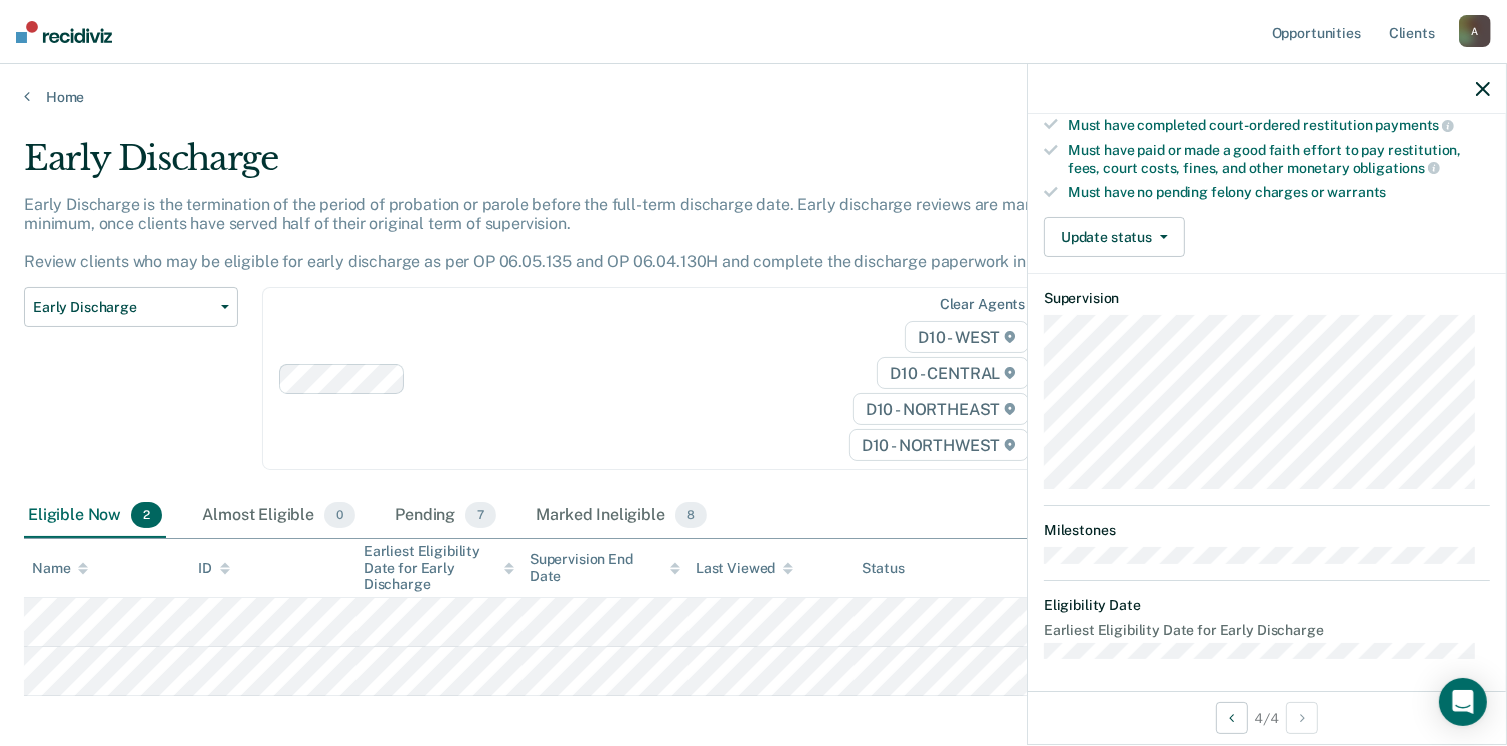 drag, startPoint x: 16, startPoint y: 673, endPoint x: 108, endPoint y: 704, distance: 97.082436 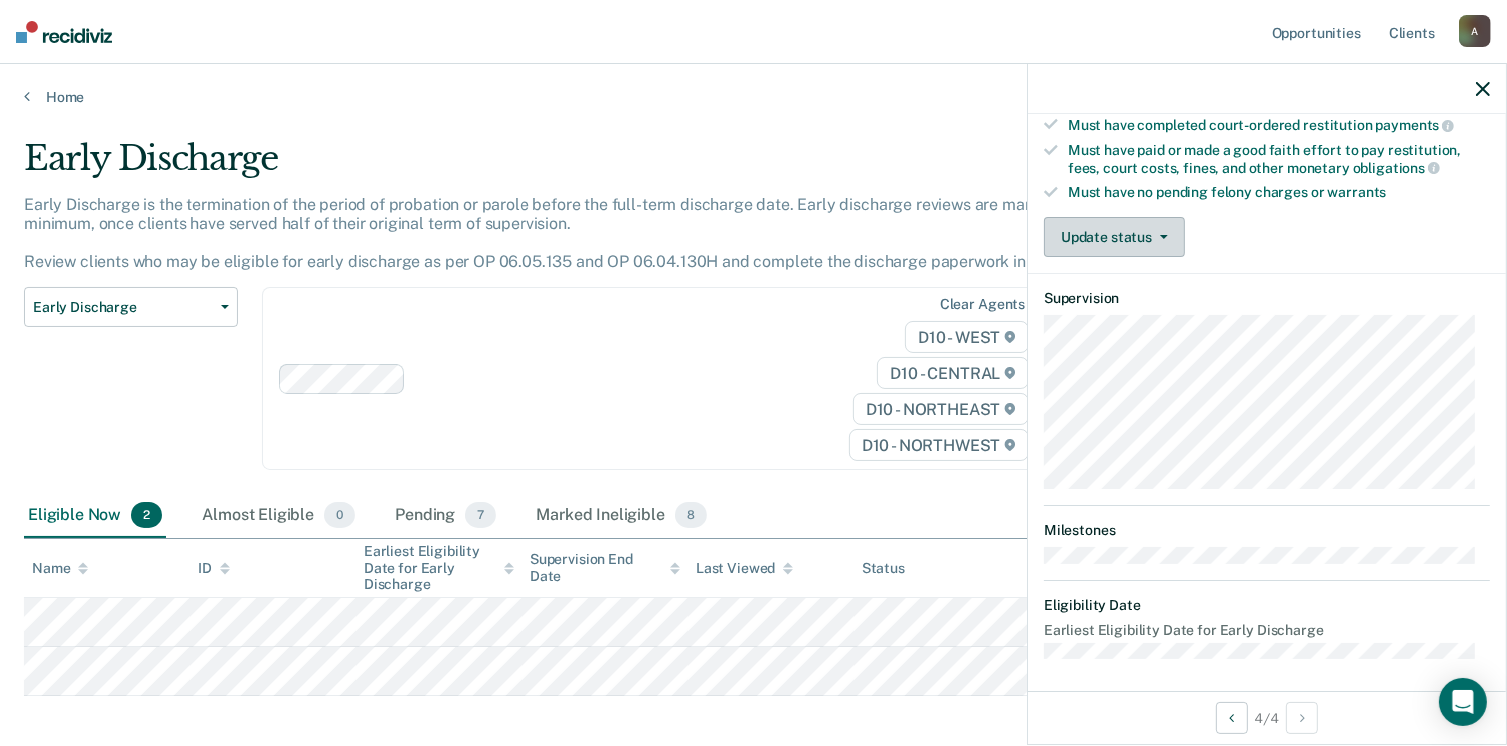 click on "Update status" at bounding box center [1114, 237] 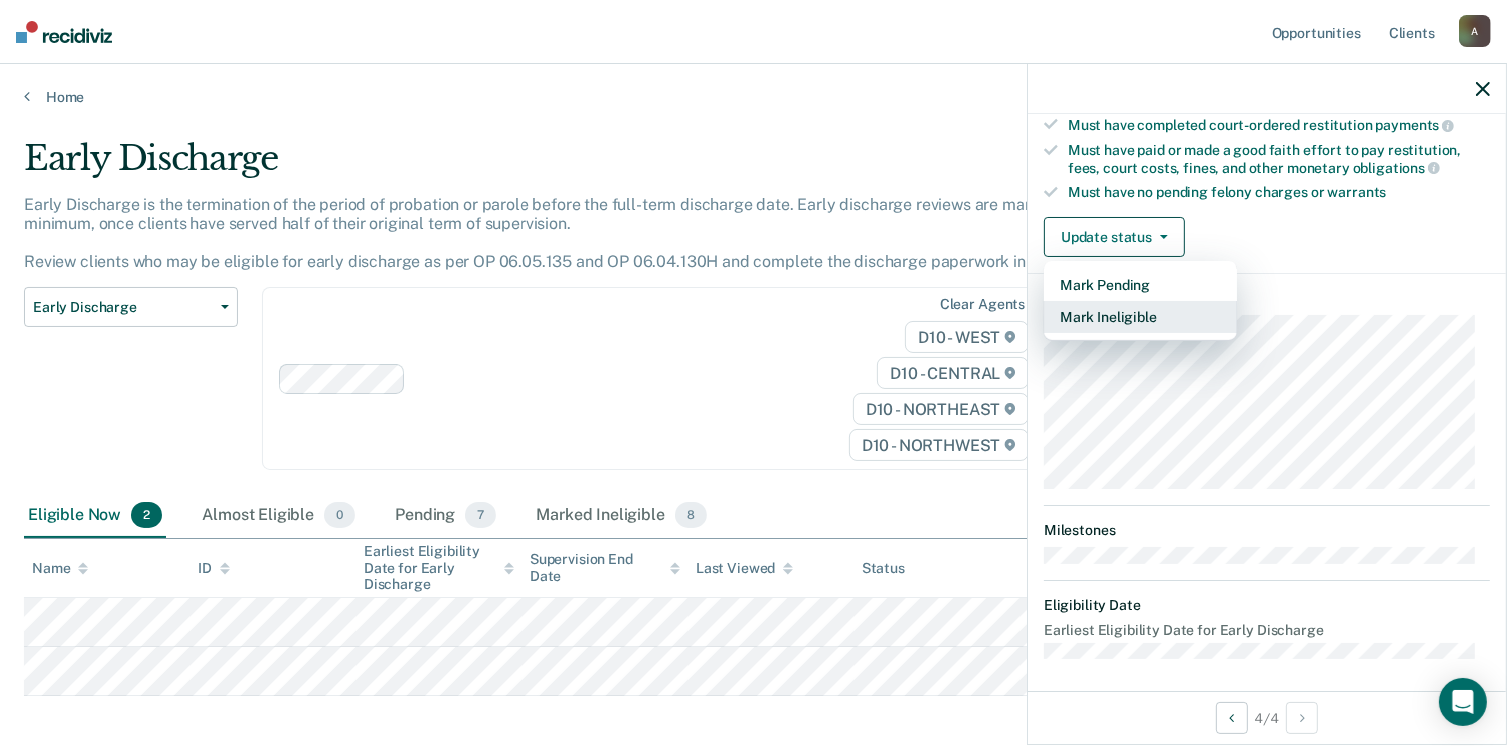 click on "Mark Ineligible" at bounding box center (1140, 317) 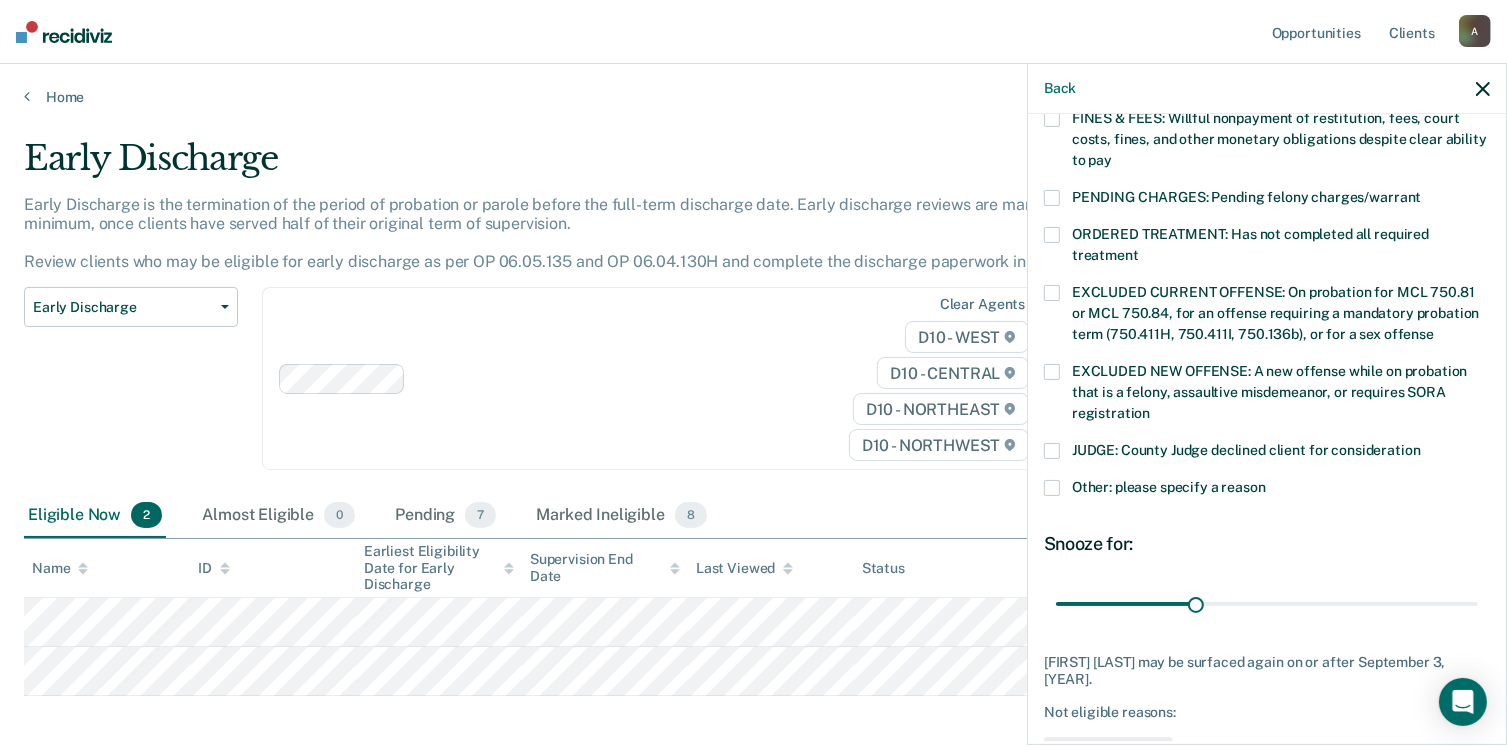 scroll, scrollTop: 647, scrollLeft: 0, axis: vertical 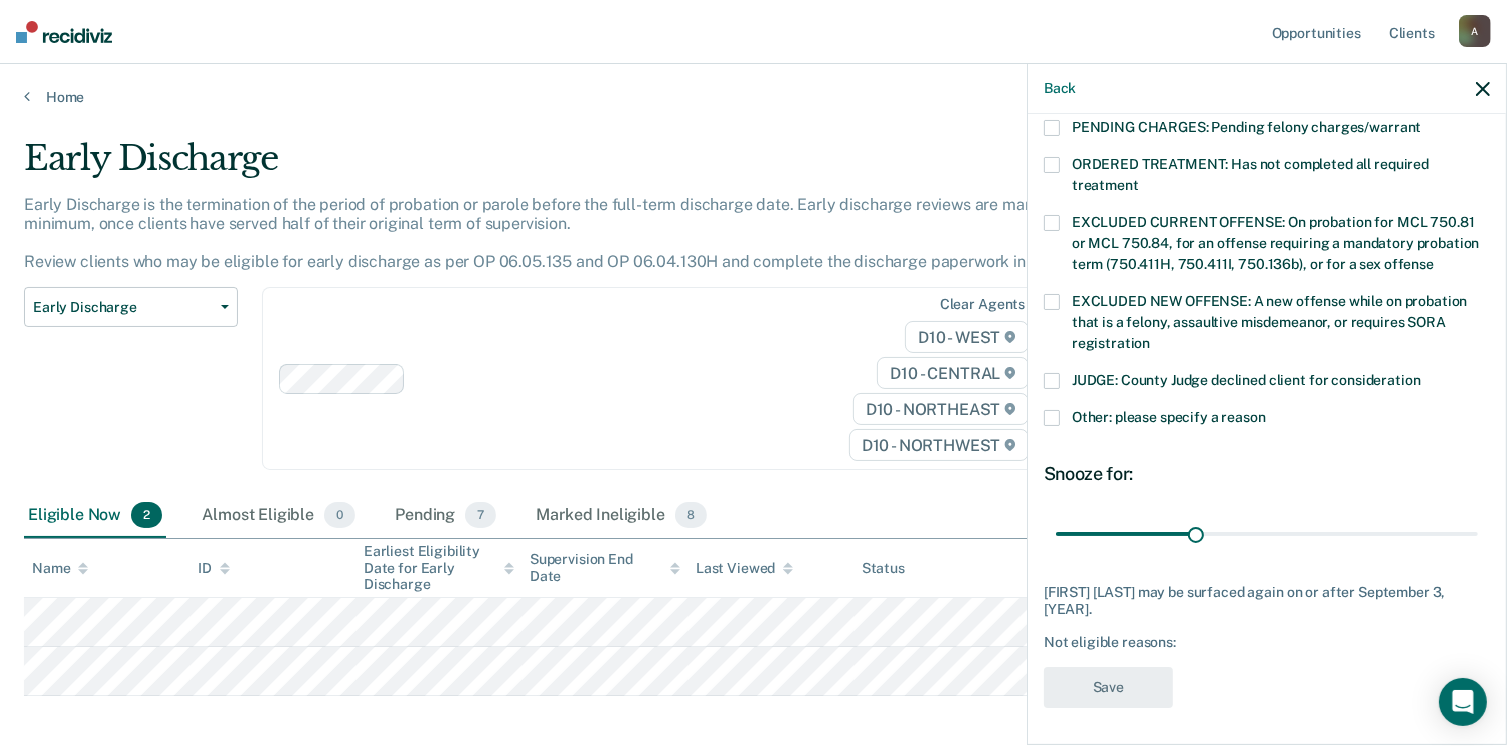 click at bounding box center (1052, 418) 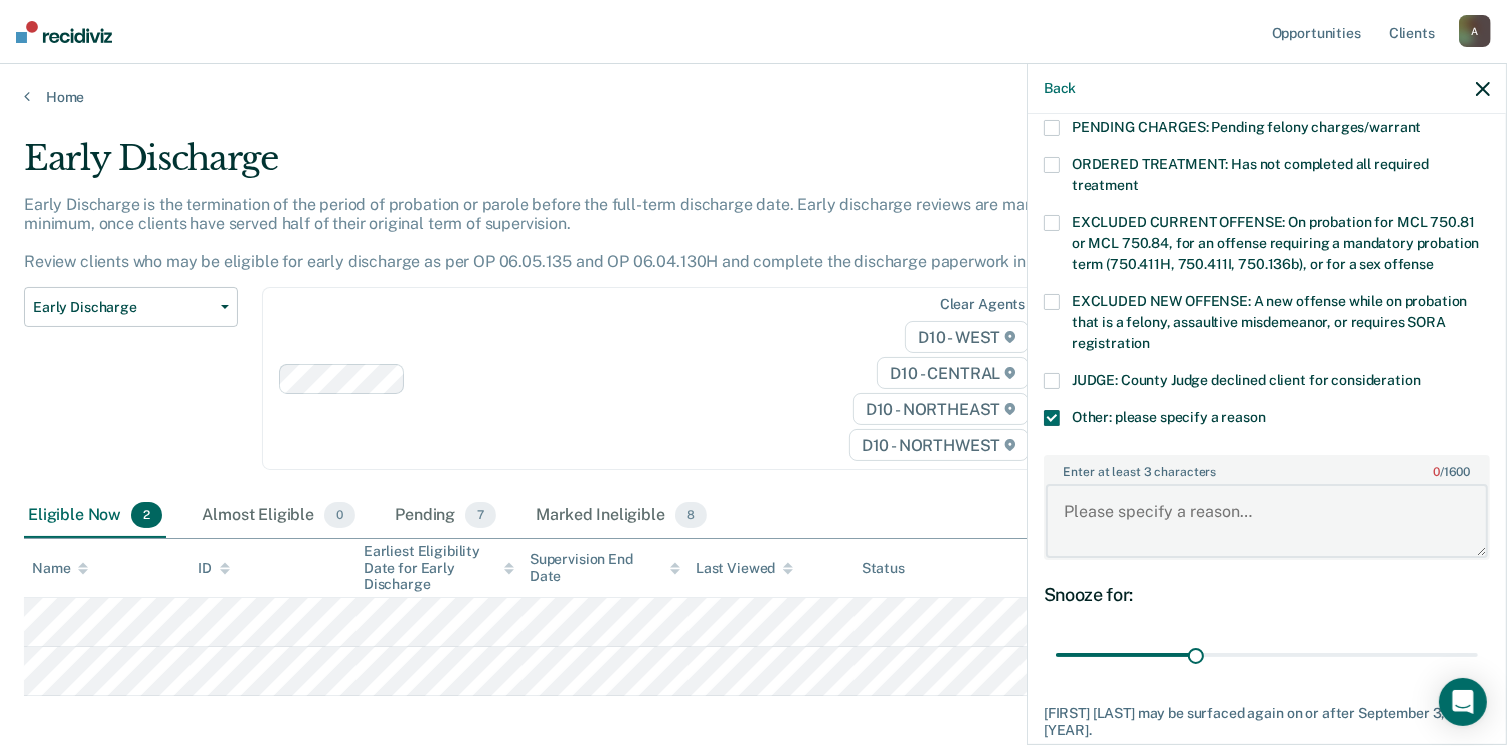 click on "Enter at least 3 characters 0  /  1600" at bounding box center (1267, 521) 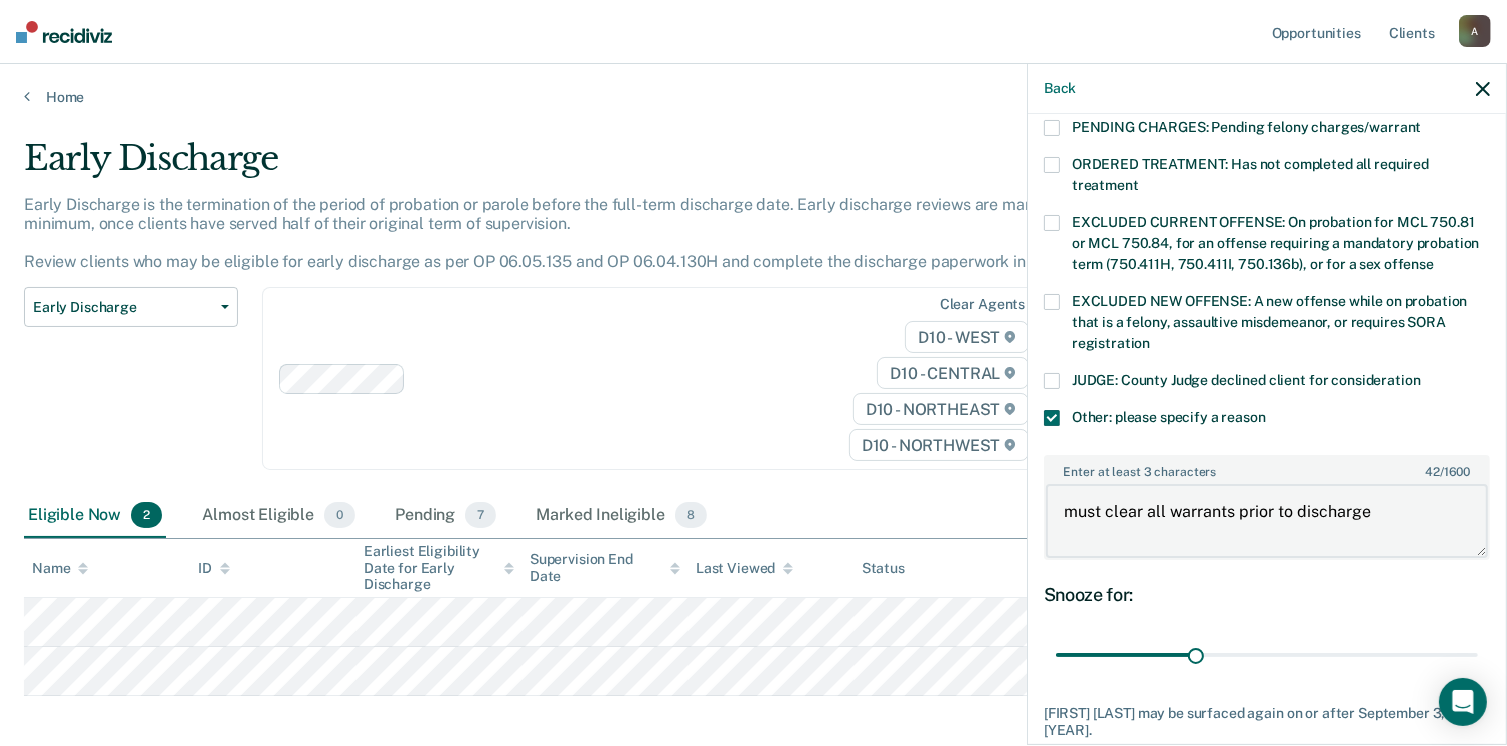 type on "must clear all warrants prior to discharge" 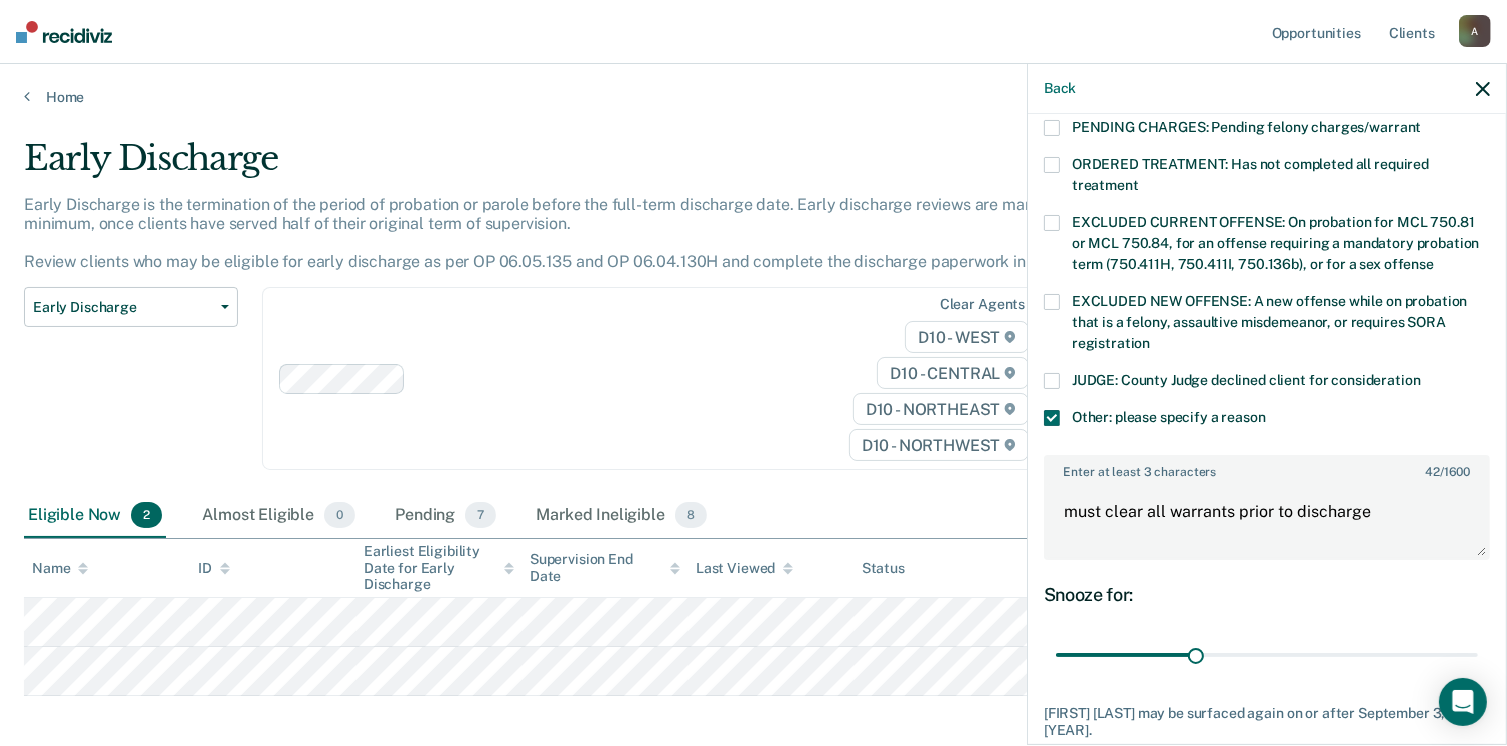 click on "JUDGE: County Judge declined client for consideration" at bounding box center [1267, 391] 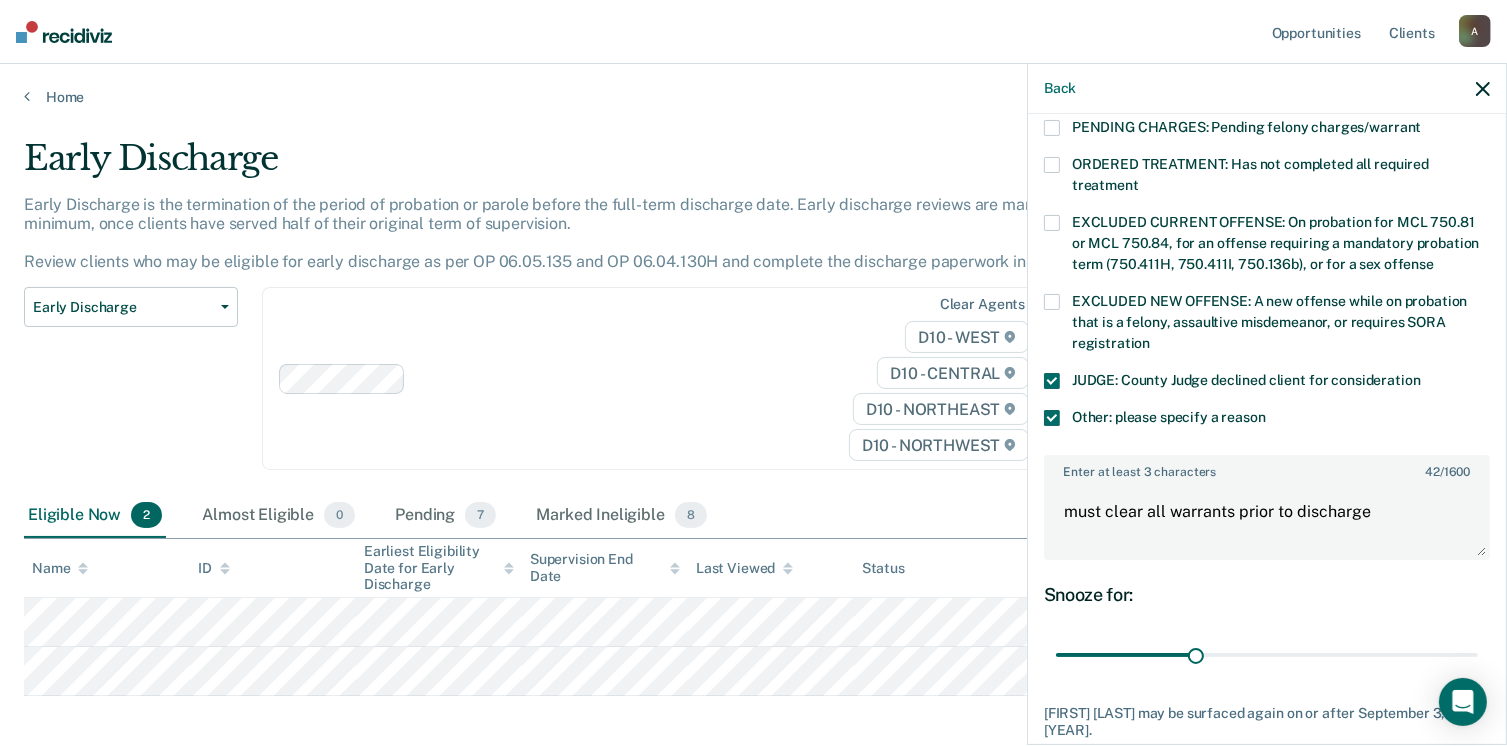 scroll, scrollTop: 766, scrollLeft: 0, axis: vertical 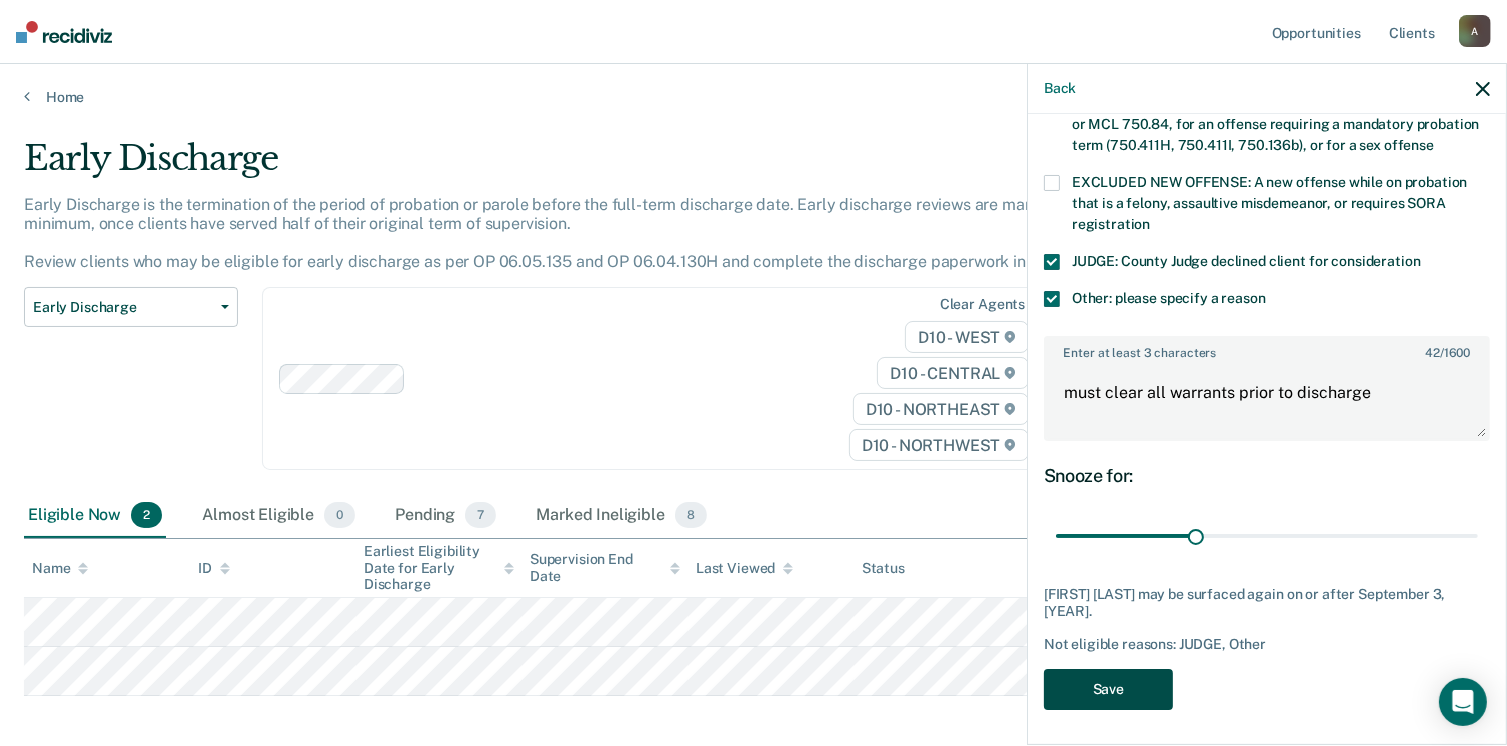 click on "Save" at bounding box center (1108, 689) 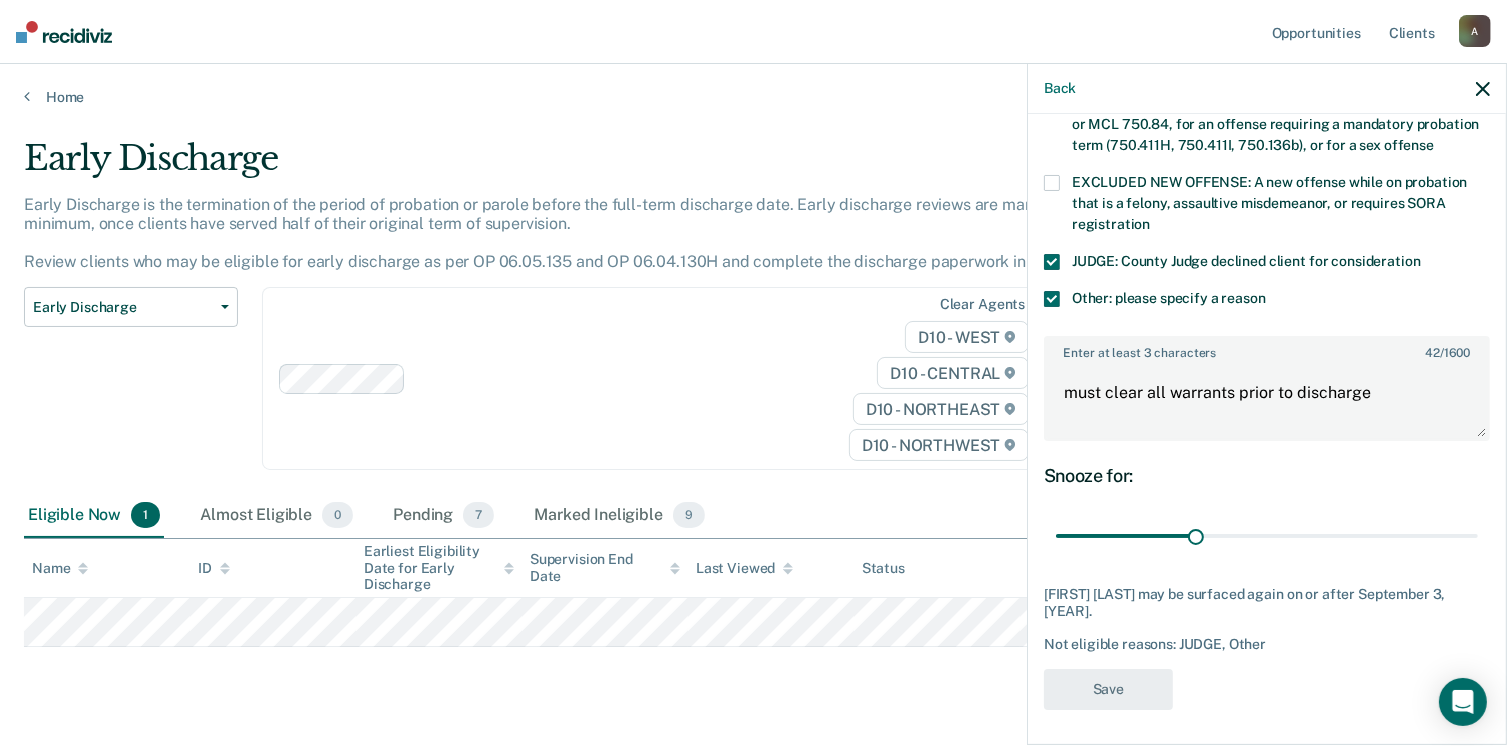 scroll, scrollTop: 552, scrollLeft: 0, axis: vertical 